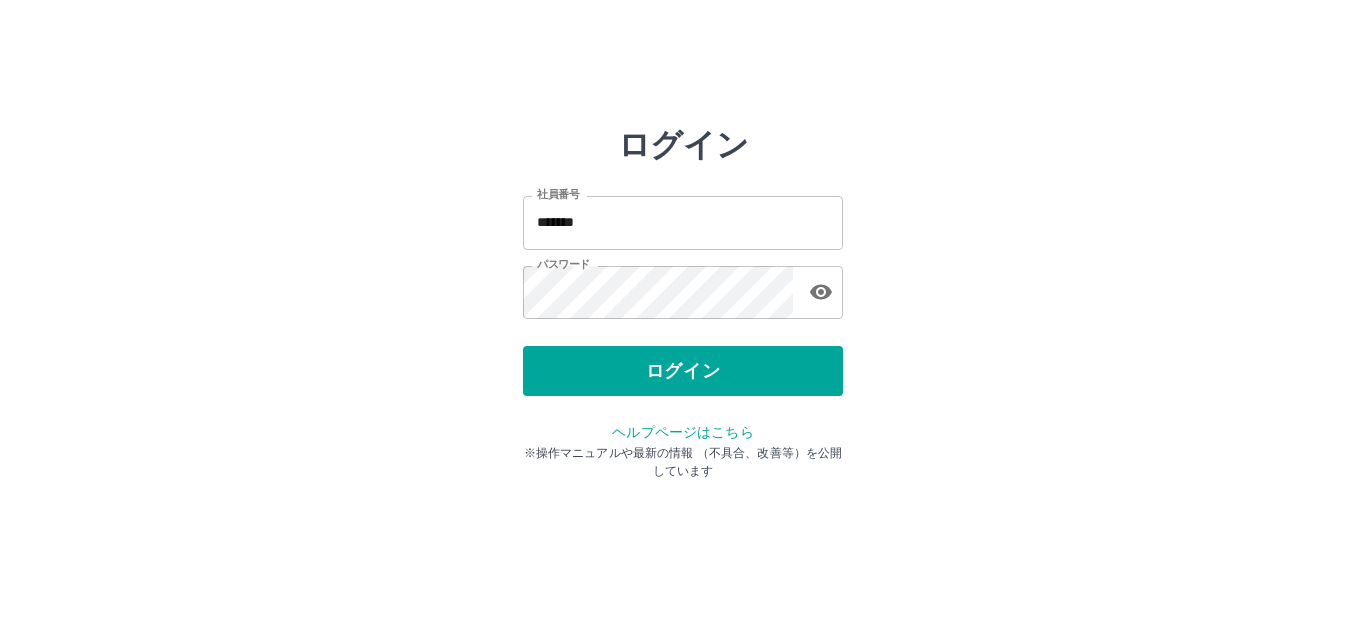 click on "ログイン" at bounding box center (683, 371) 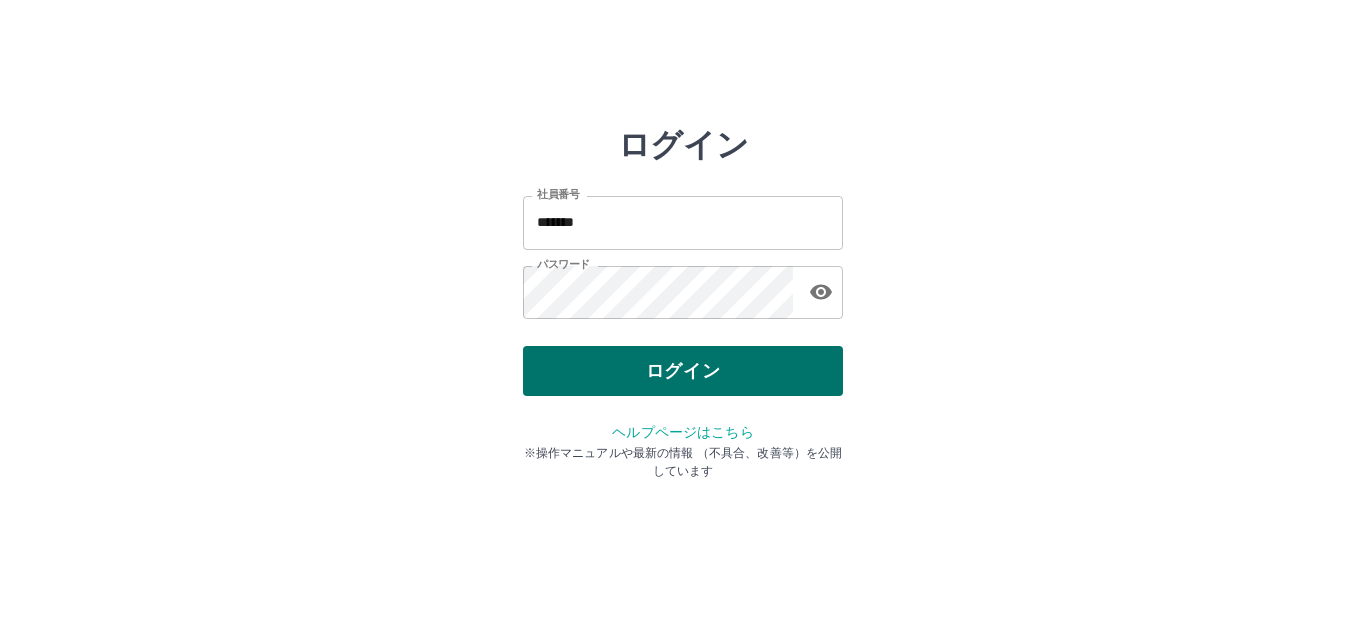 drag, startPoint x: 0, startPoint y: 0, endPoint x: 657, endPoint y: 353, distance: 745.8271 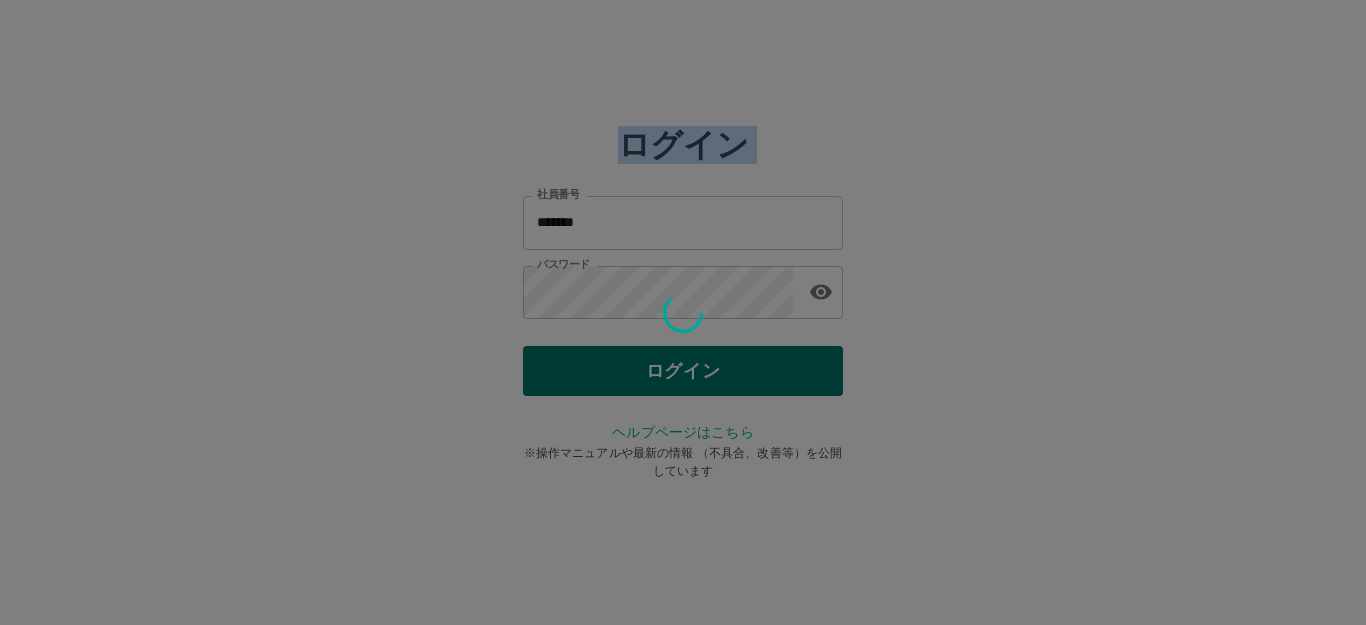 click at bounding box center (683, 312) 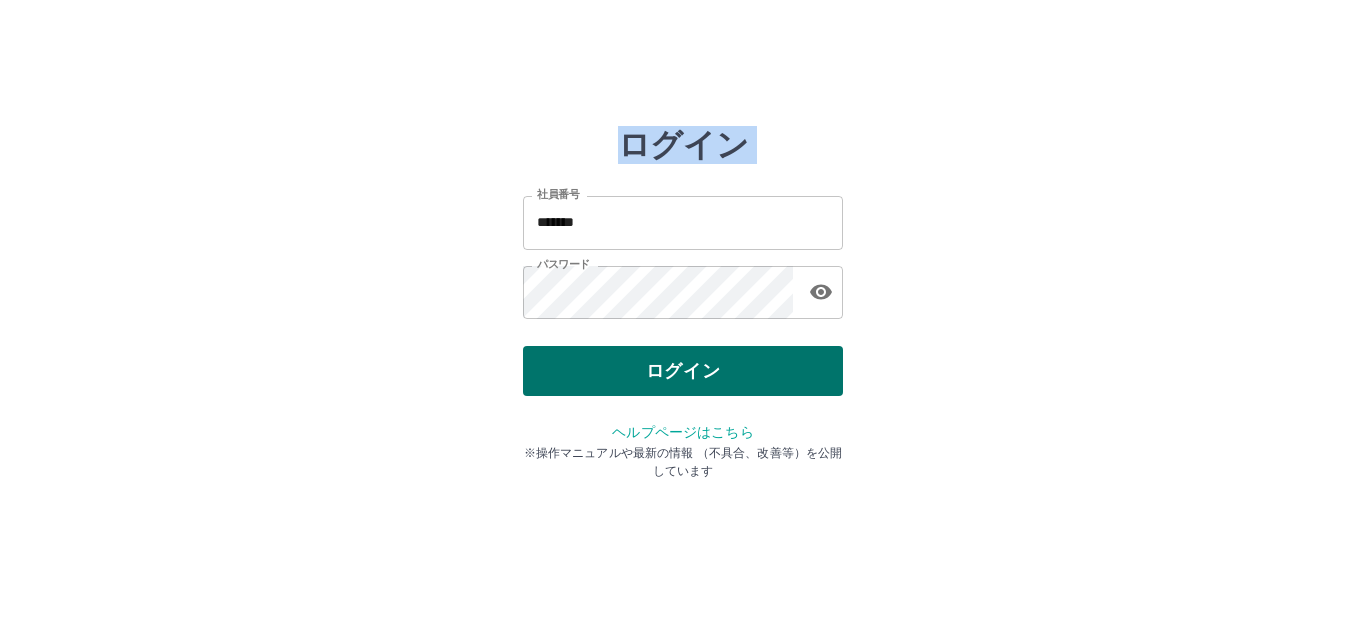 click on "ログイン" at bounding box center (683, 371) 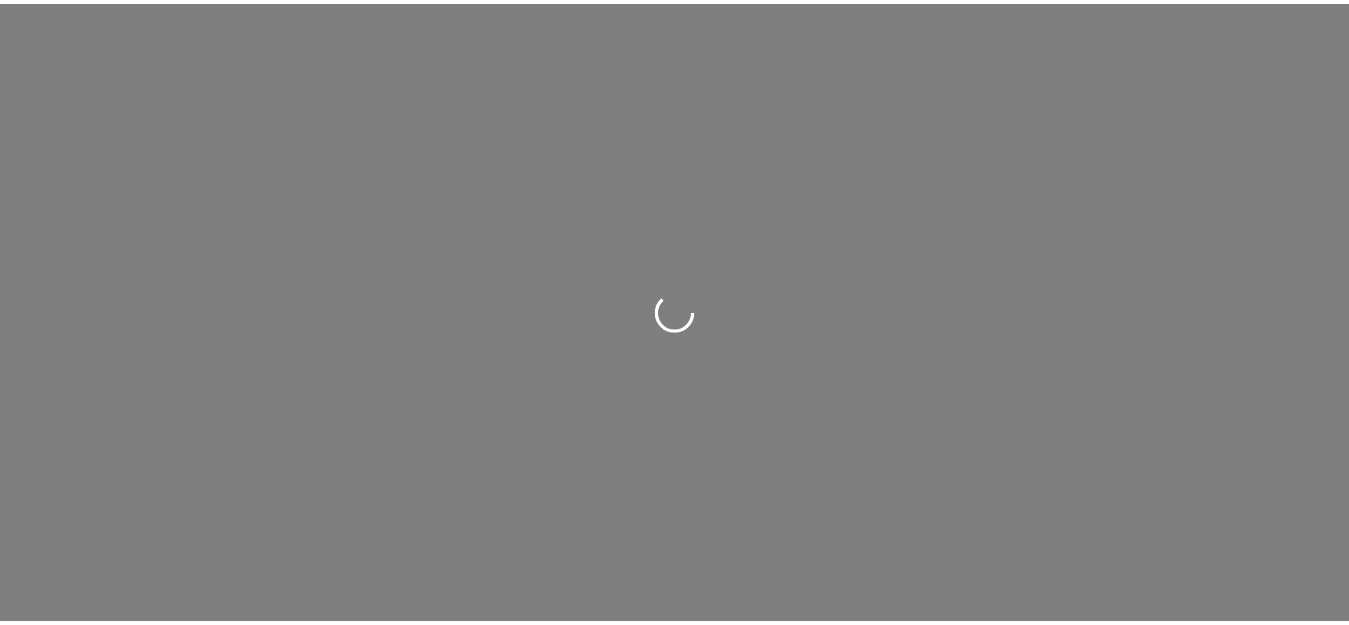 scroll, scrollTop: 0, scrollLeft: 0, axis: both 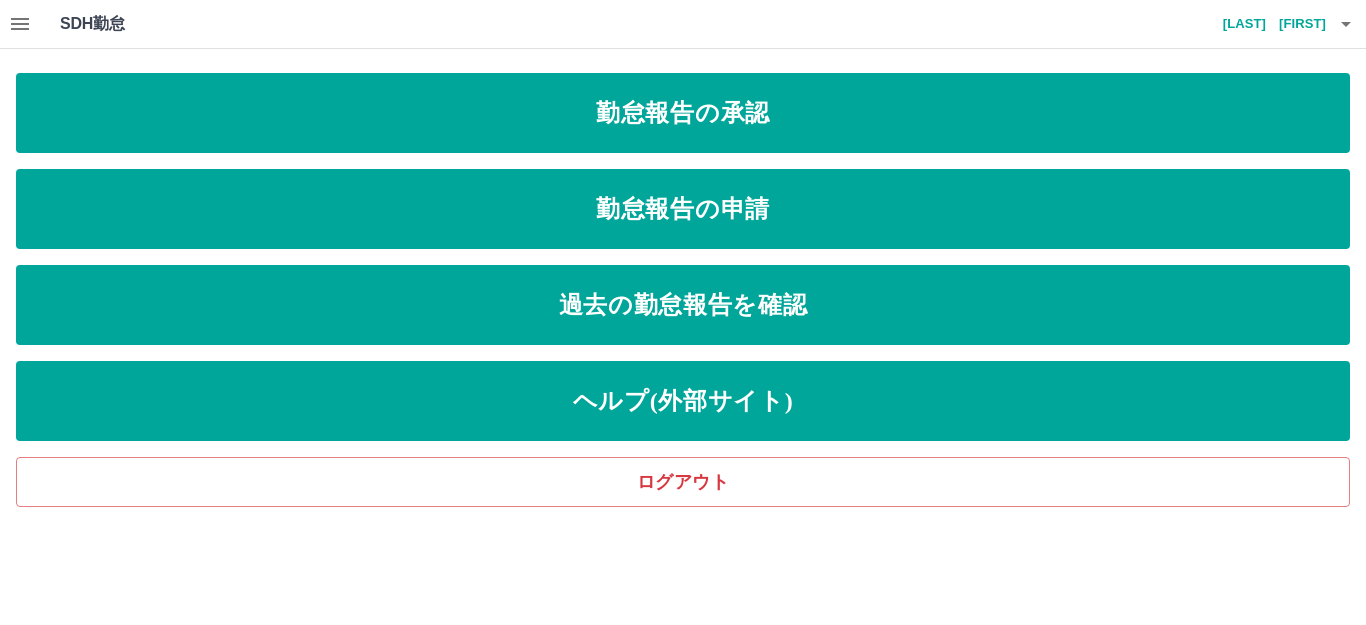 click 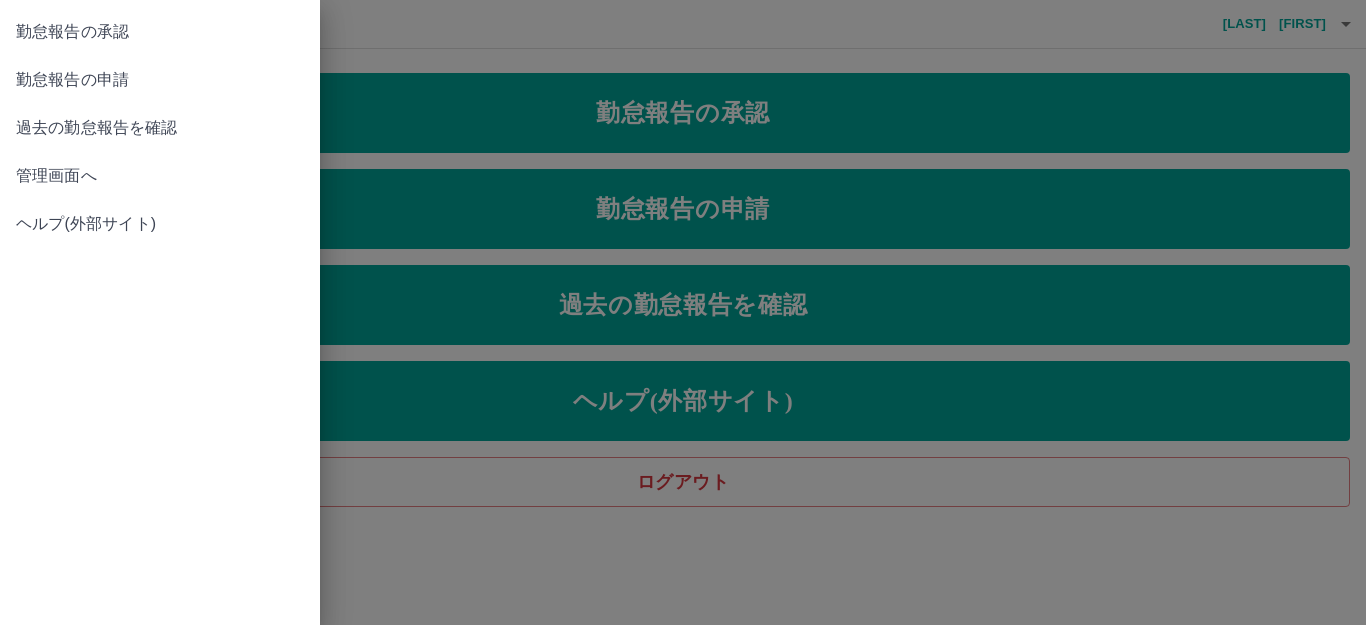 click on "管理画面へ" at bounding box center (160, 176) 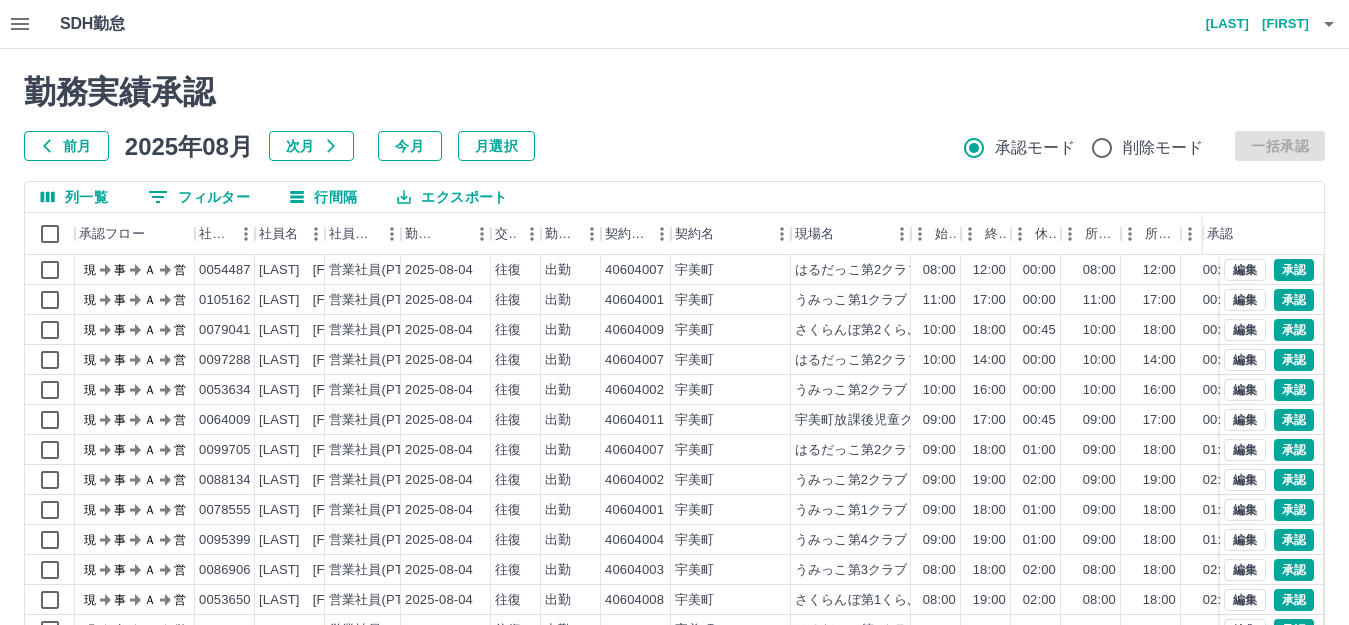 click on "勤務実績承認 前月 2025年08月 次月 今月 月選択 承認モード 削除モード 一括承認" at bounding box center (674, 117) 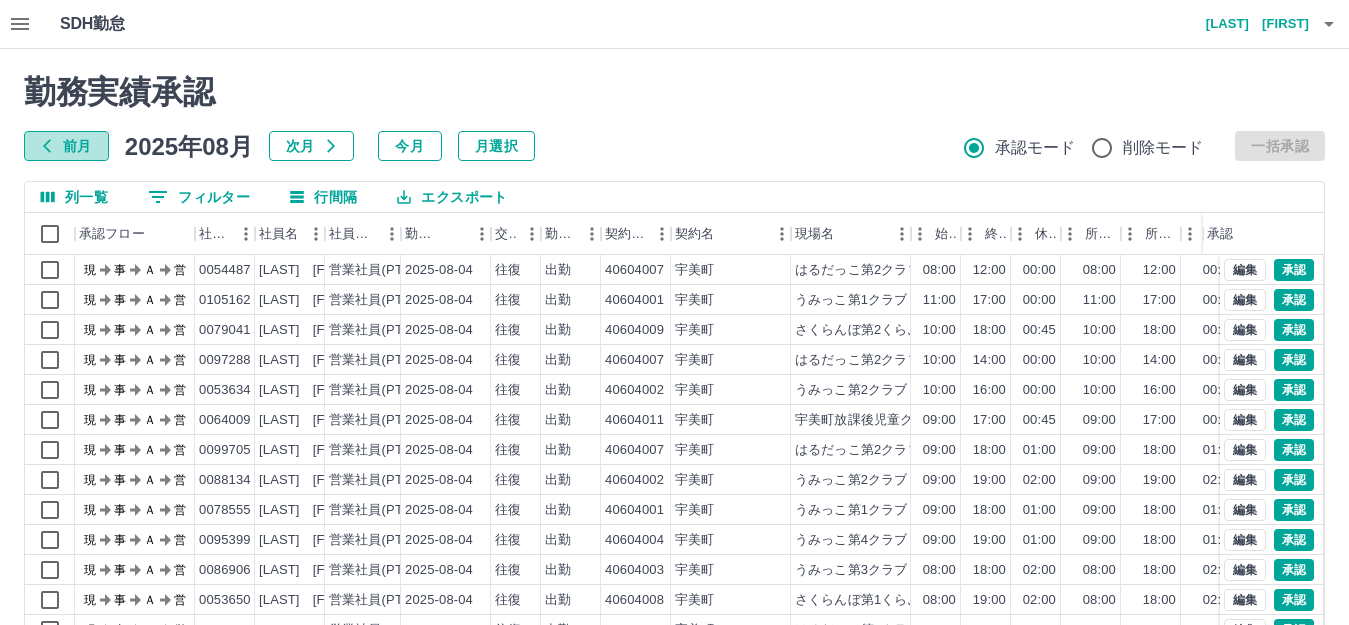 click 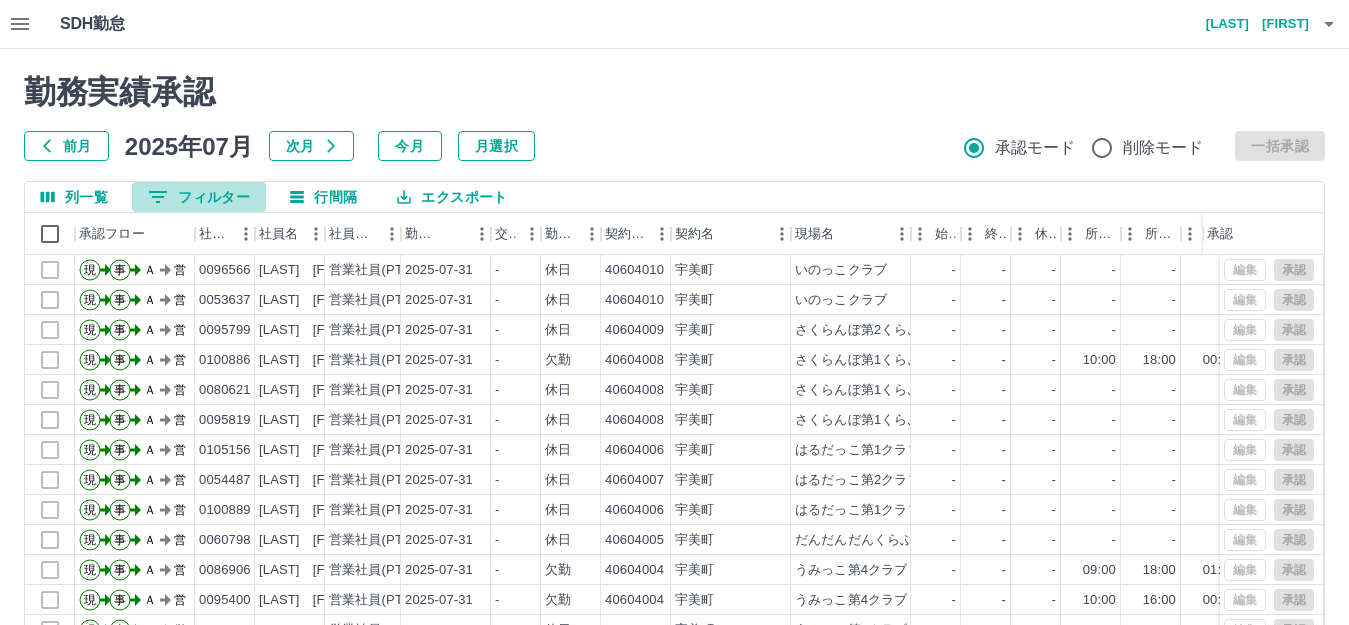 click 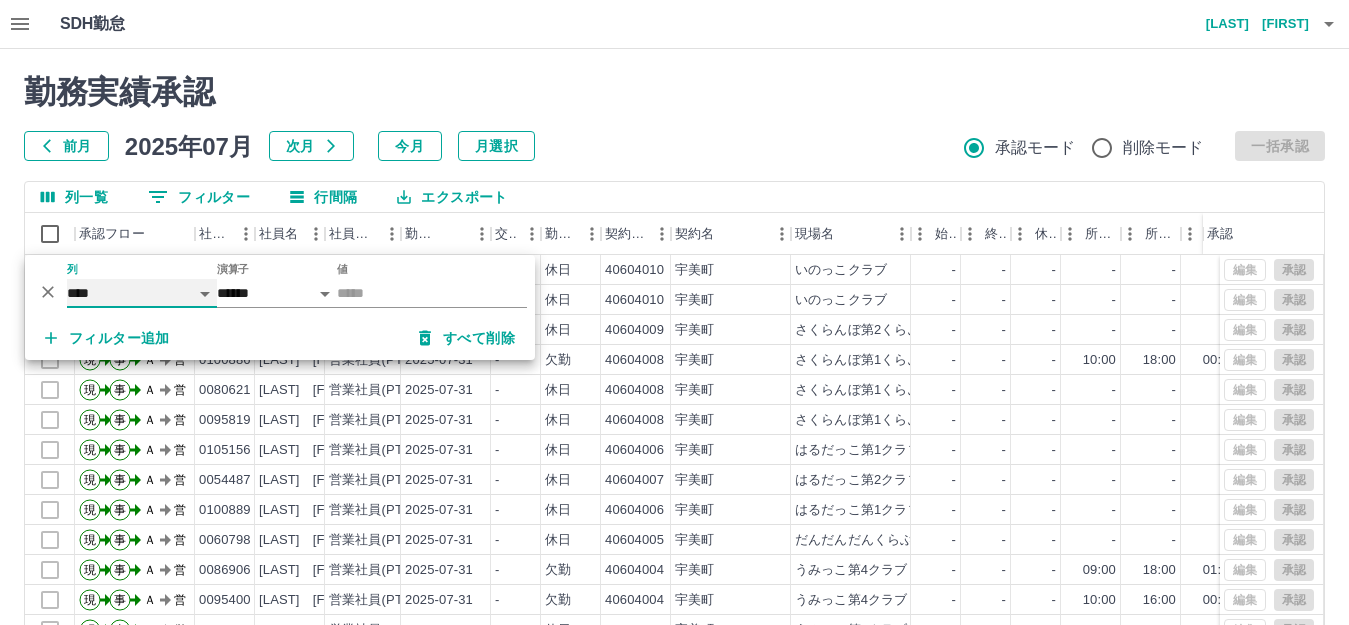 click on "**** *** **** *** *** **** ***** *** *** ** ** ** **** **** **** ** ** *** **** *****" at bounding box center [142, 293] 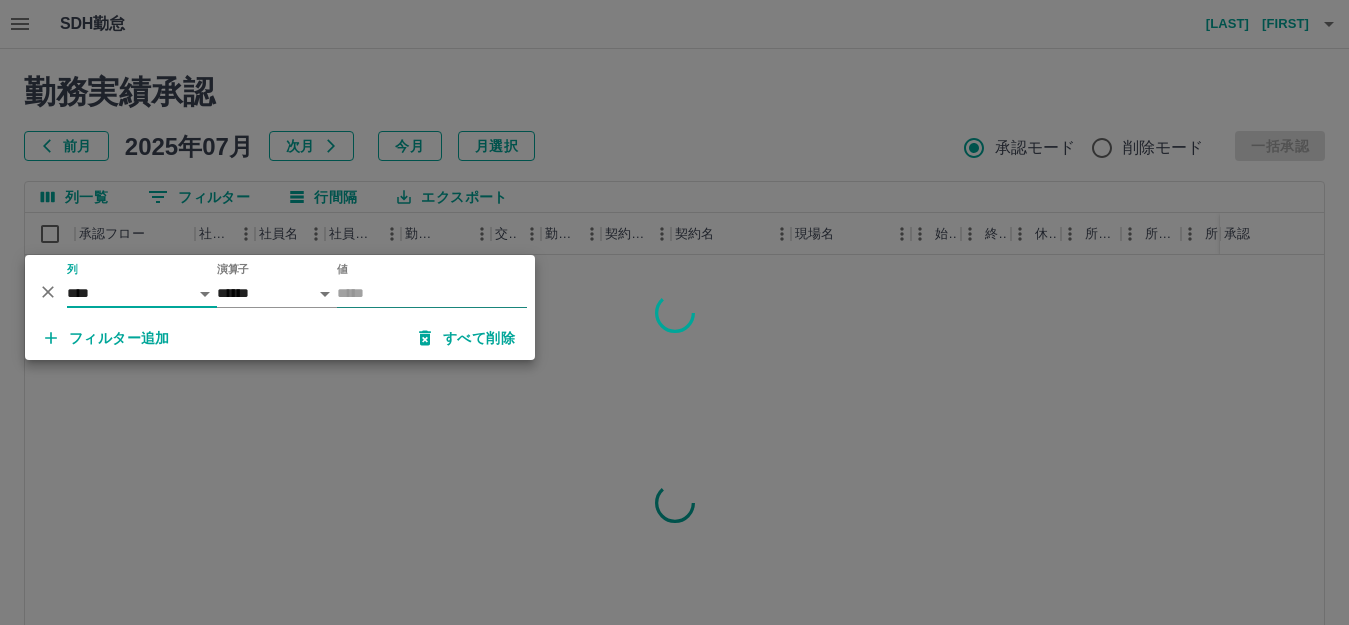 click on "値" at bounding box center [432, 293] 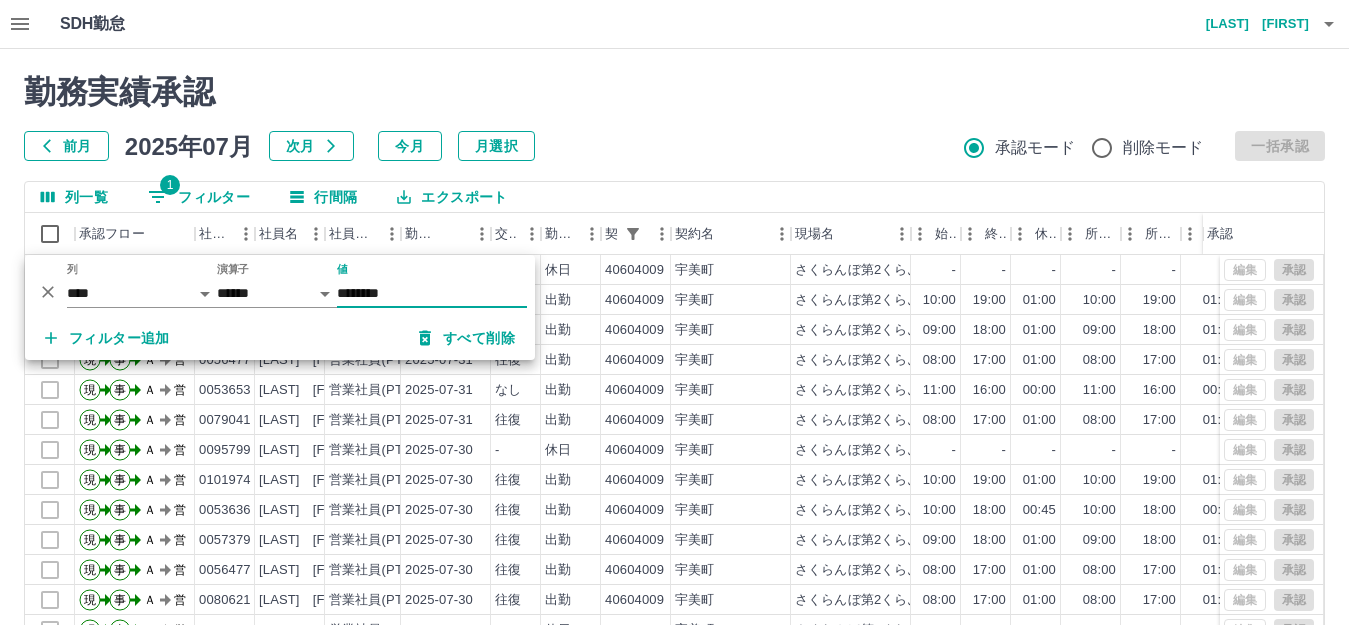 type on "********" 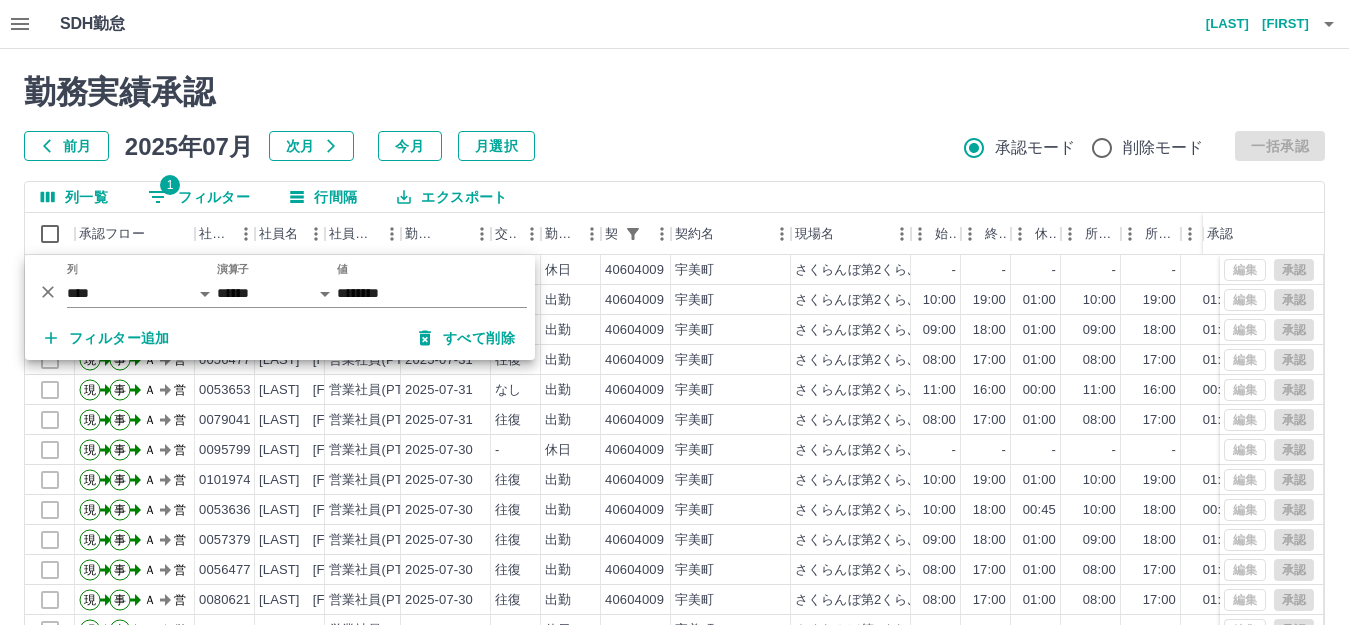click on "前月 2025年07月 次月 今月 月選択 承認モード 削除モード 一括承認" at bounding box center (674, 146) 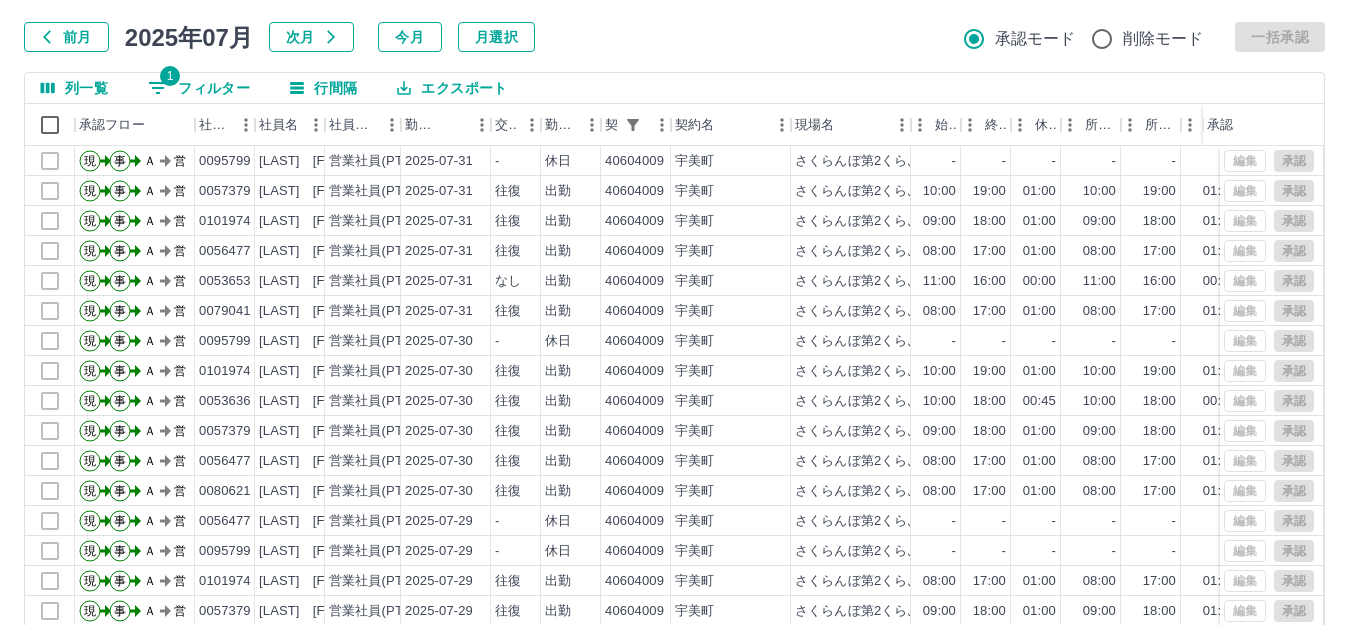 scroll, scrollTop: 220, scrollLeft: 0, axis: vertical 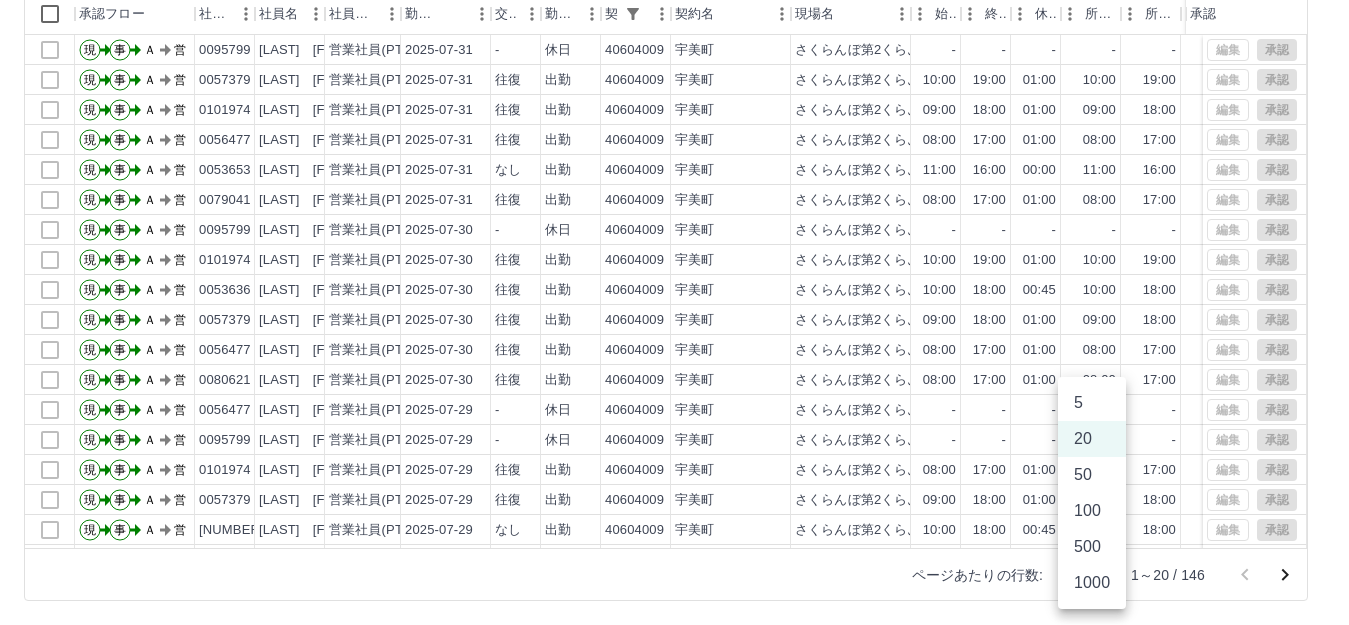 click on "SDH勤怠 坂田　美恵子 勤務実績承認 前月 2025年07月 次月 今月 月選択 承認モード 削除モード 一括承認 列一覧 1 フィルター 行間隔 エクスポート 承認フロー 社員番号 社員名 社員区分 勤務日 交通費 勤務区分 契約コード 契約名 現場名 始業 終業 休憩 所定開始 所定終業 所定休憩 拘束 勤務 遅刻等 コメント ステータス 承認 現 事 Ａ 営 0095799 井上　愛 営業社員(PT契約) 2025-07-31  -  休日 40604009 宇美町 さくらんぼ第2くらぶ - - - - - - 00:00 00:00 00:00 AM承認待 現 事 Ａ 営 0057379 前川　千穂子 営業社員(PT契約) 2025-07-31 往復 出勤 40604009 宇美町 さくらんぼ第2くらぶ 10:00 19:00 01:00 10:00 19:00 01:00 09:00 08:00 00:00 AM承認待 現 事 Ａ 営 0101974 西澤　咲良 営業社員(PT契約) 2025-07-31 往復 出勤 40604009 宇美町 さくらんぼ第2くらぶ 09:00 18:00 01:00 09:00 18:00 01:00 09:00 08:00 00:00 AM承認待 現 事 -" at bounding box center [674, 202] 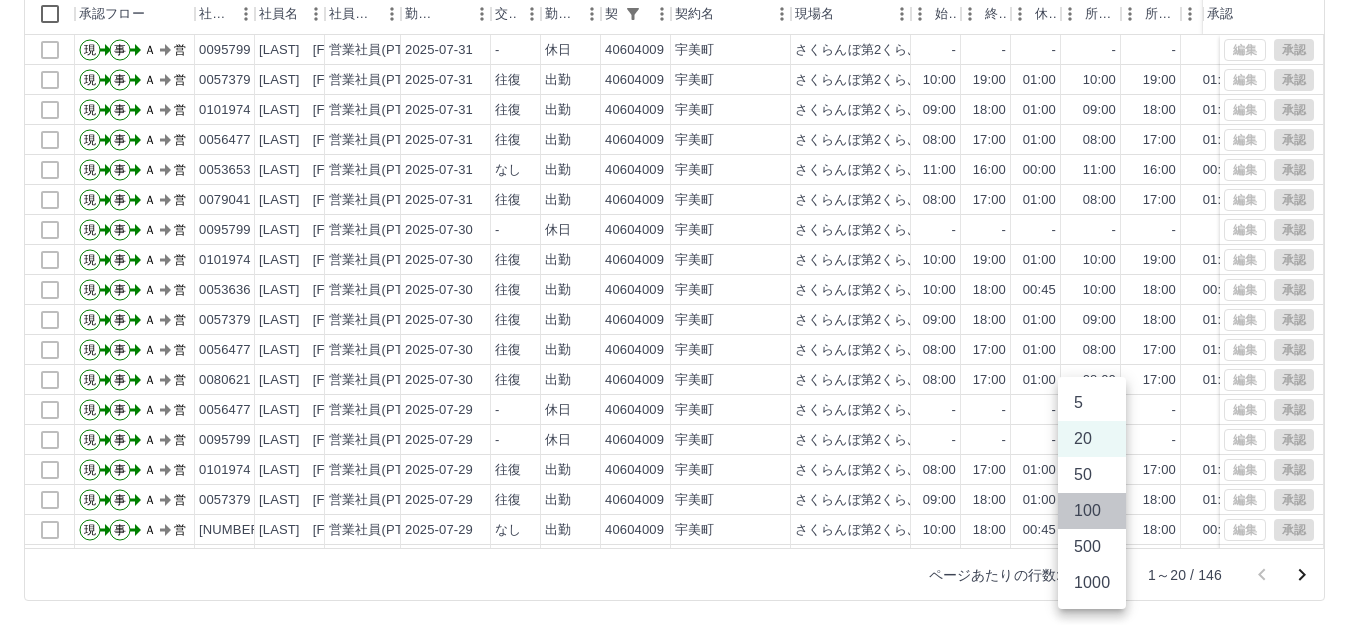 click on "100" at bounding box center [1092, 511] 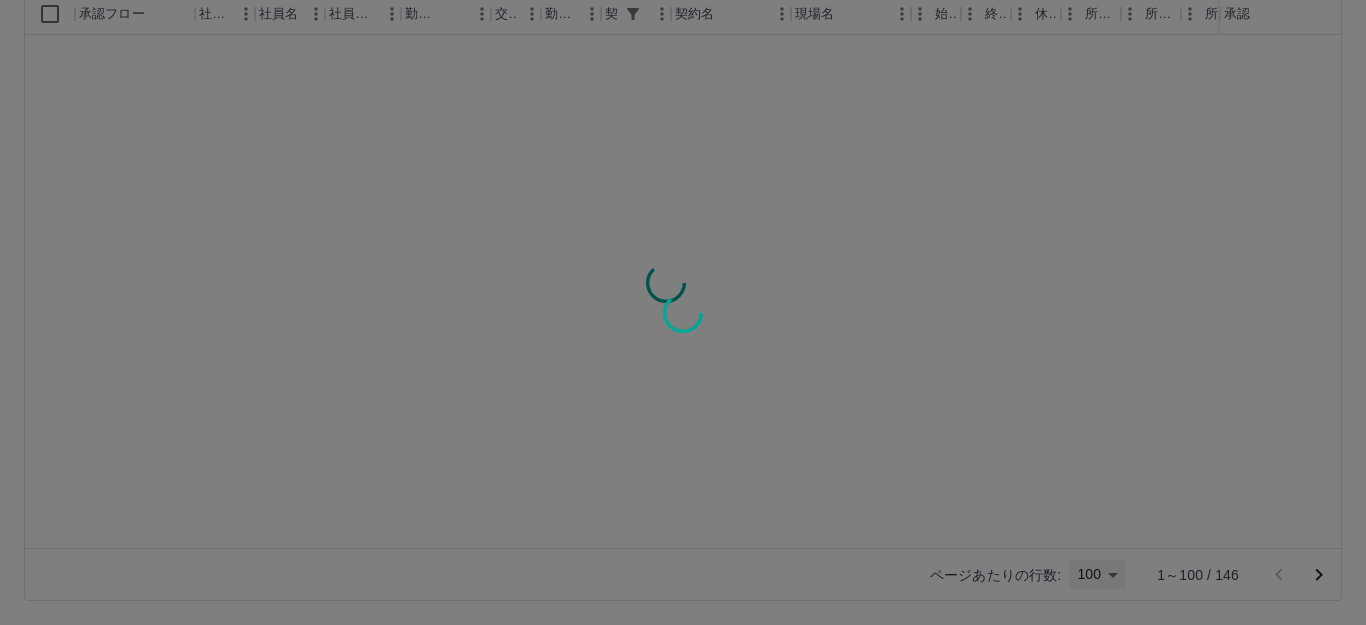 type on "***" 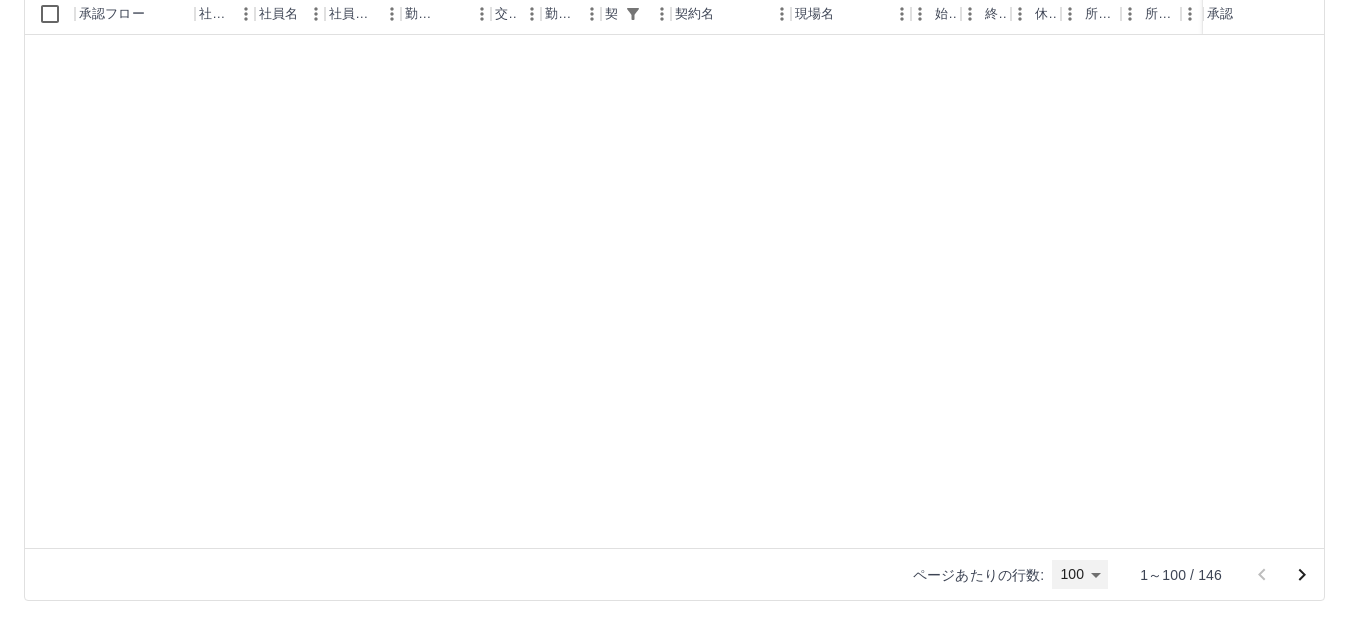 scroll, scrollTop: 2504, scrollLeft: 0, axis: vertical 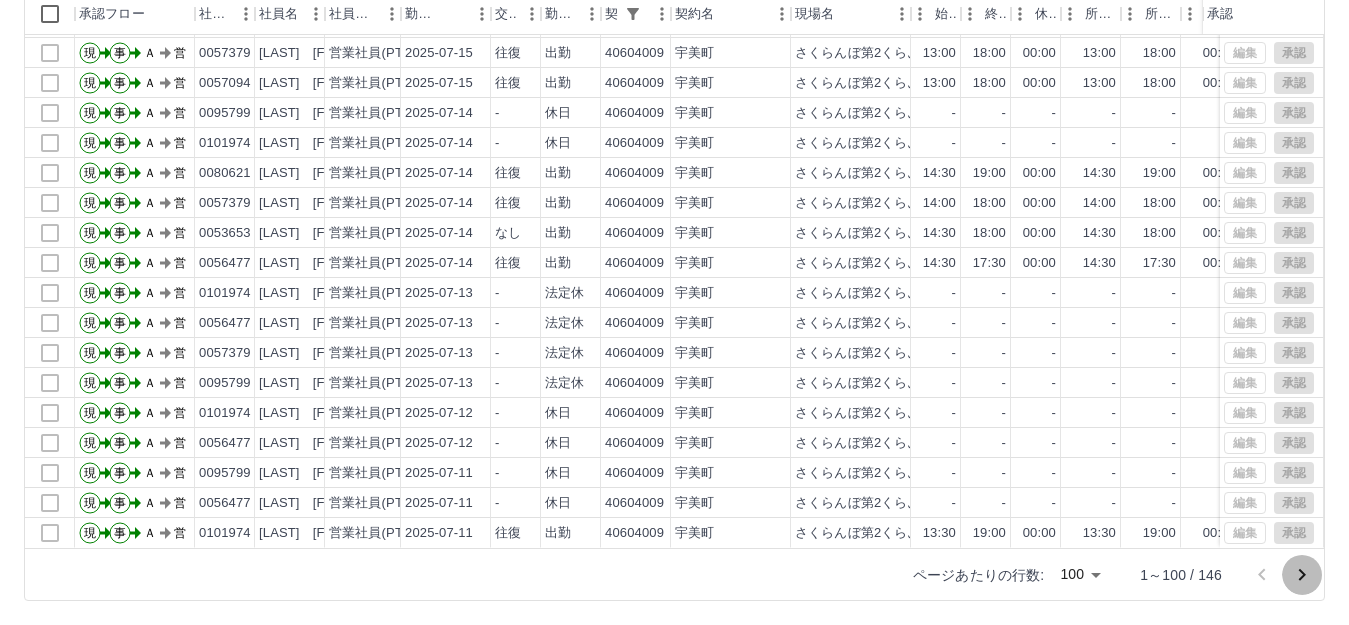 click 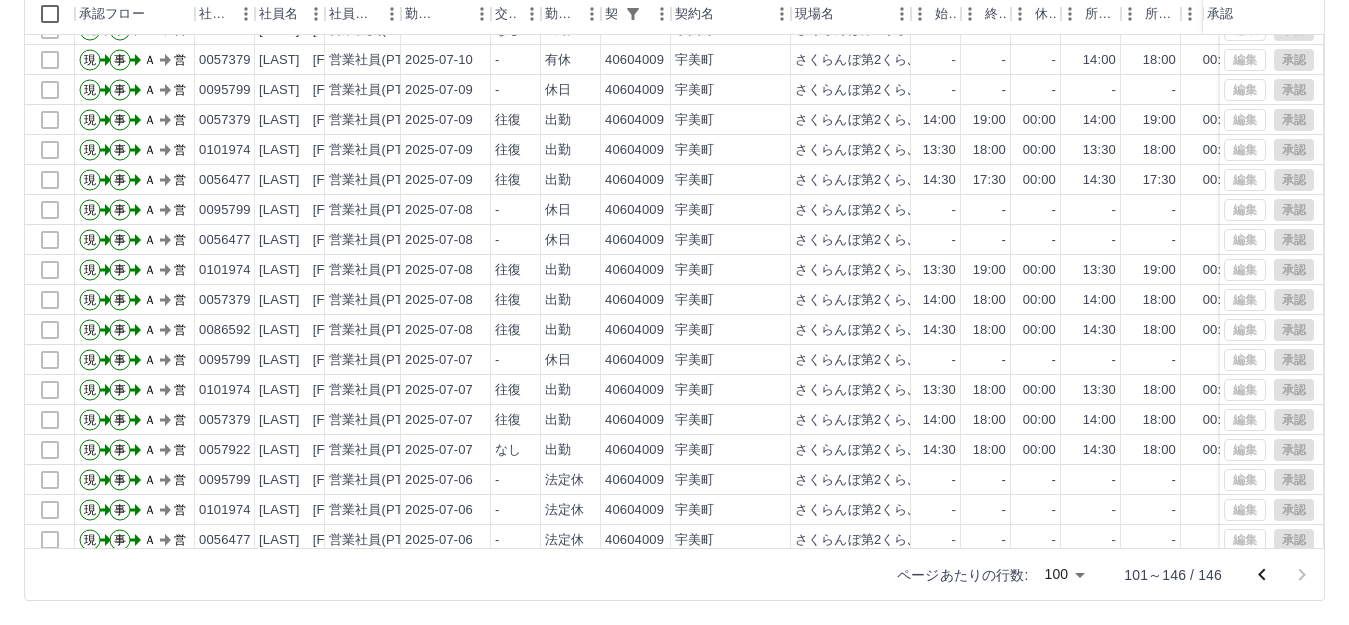 scroll, scrollTop: 300, scrollLeft: 0, axis: vertical 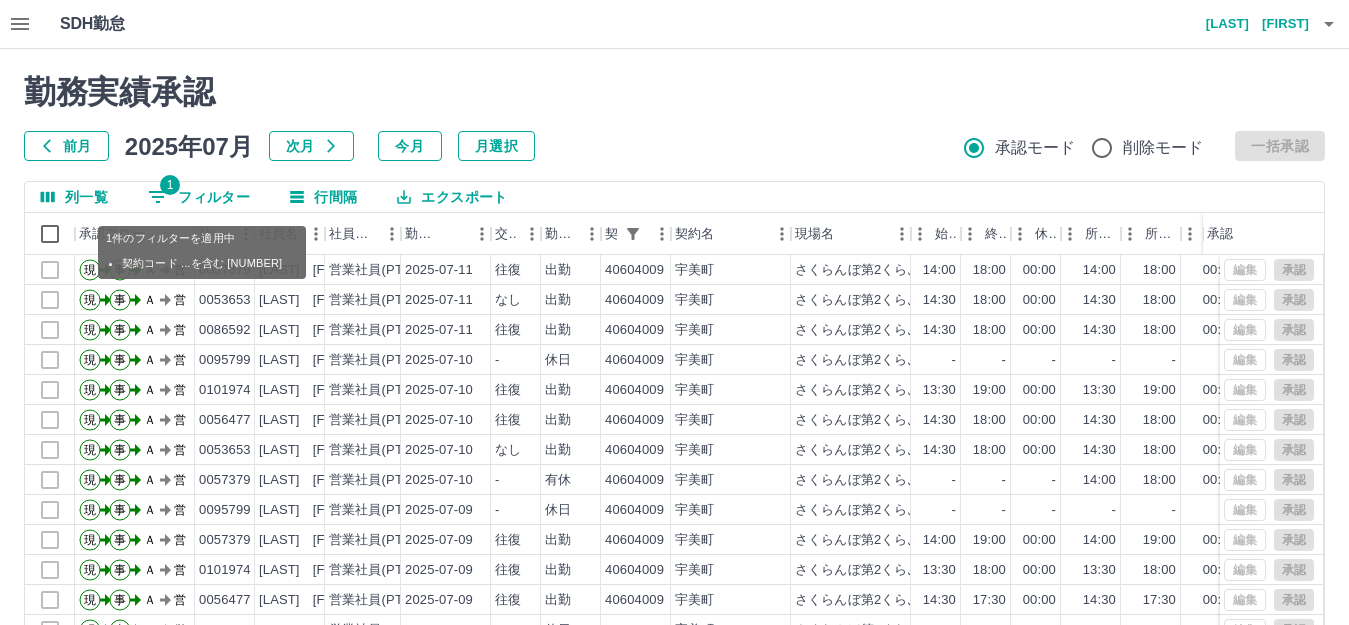 click 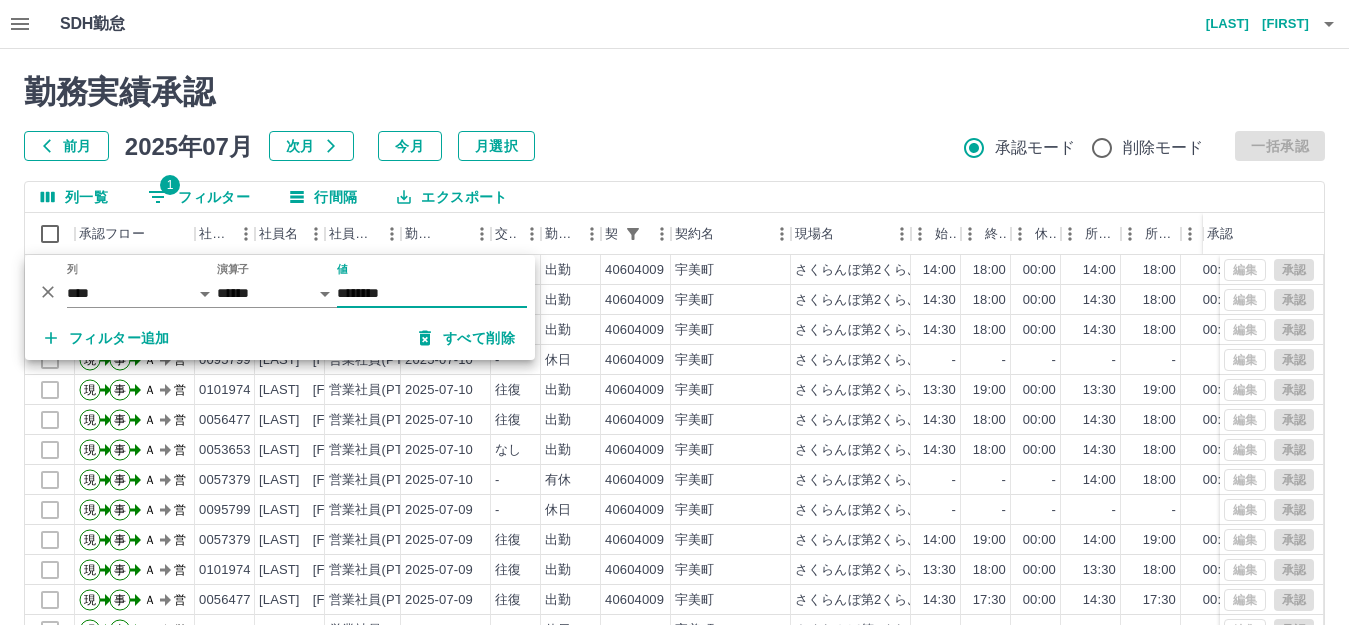 drag, startPoint x: 417, startPoint y: 298, endPoint x: 135, endPoint y: 312, distance: 282.3473 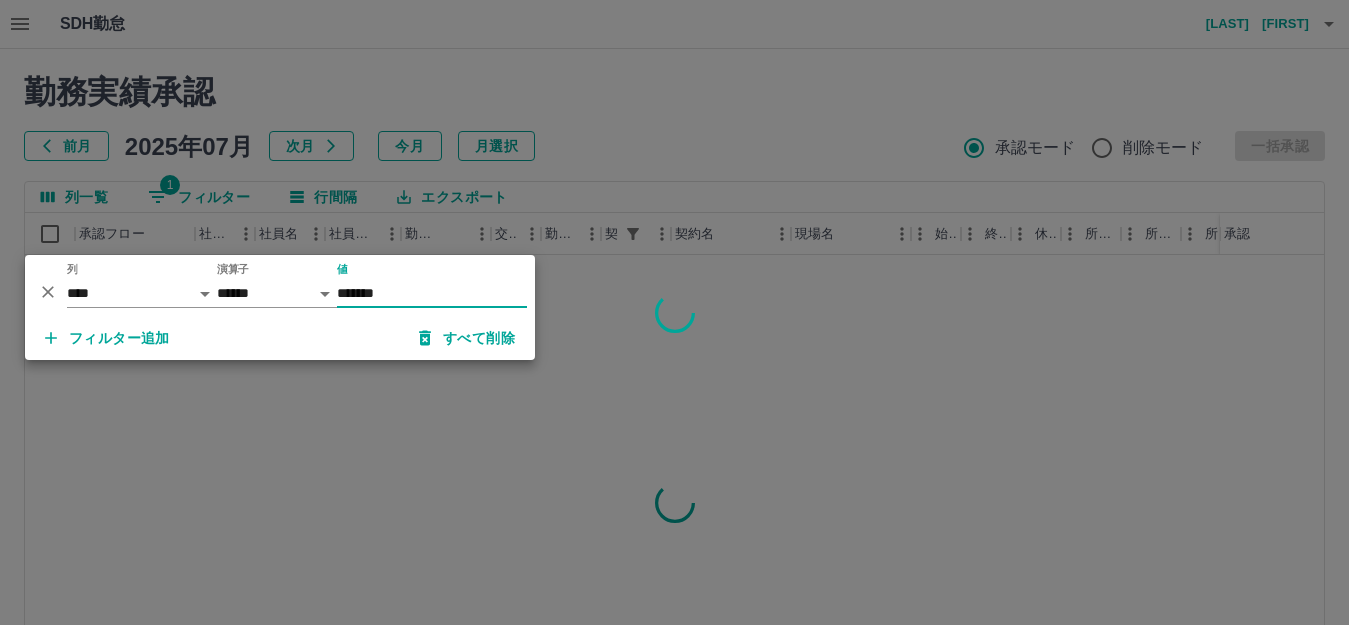 type on "*******" 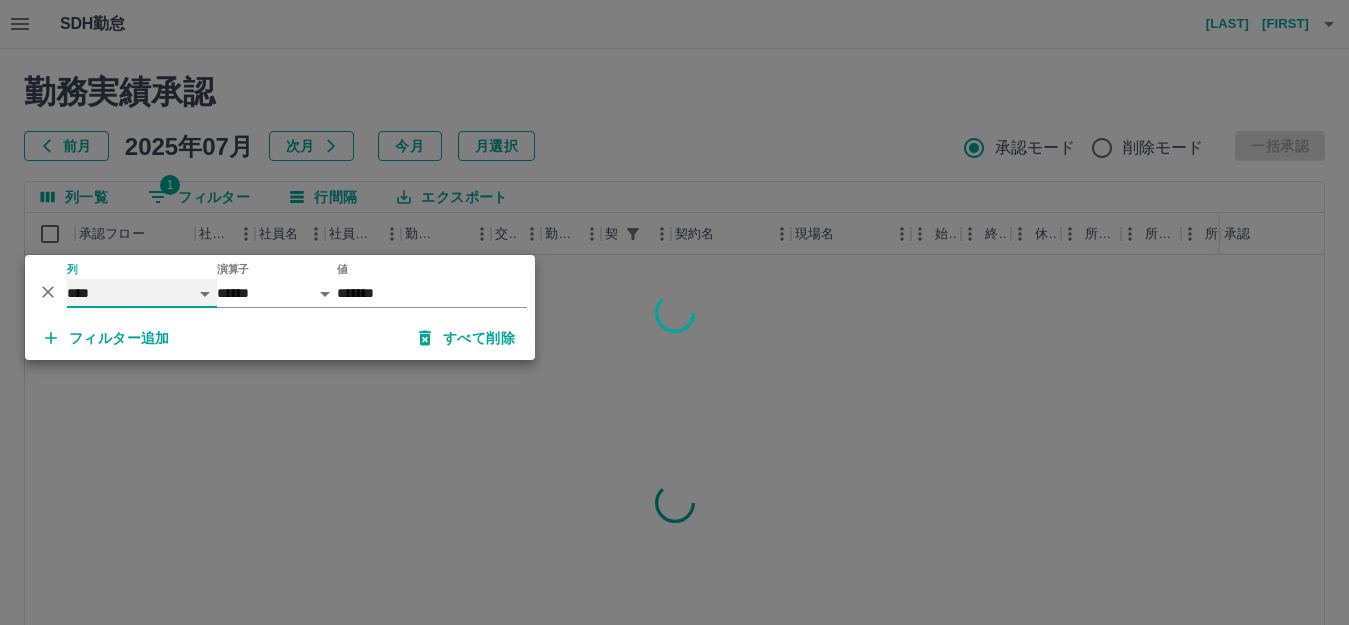 click on "**** *** **** *** *** **** ***** *** *** ** ** ** **** **** **** ** ** *** **** *****" at bounding box center [142, 293] 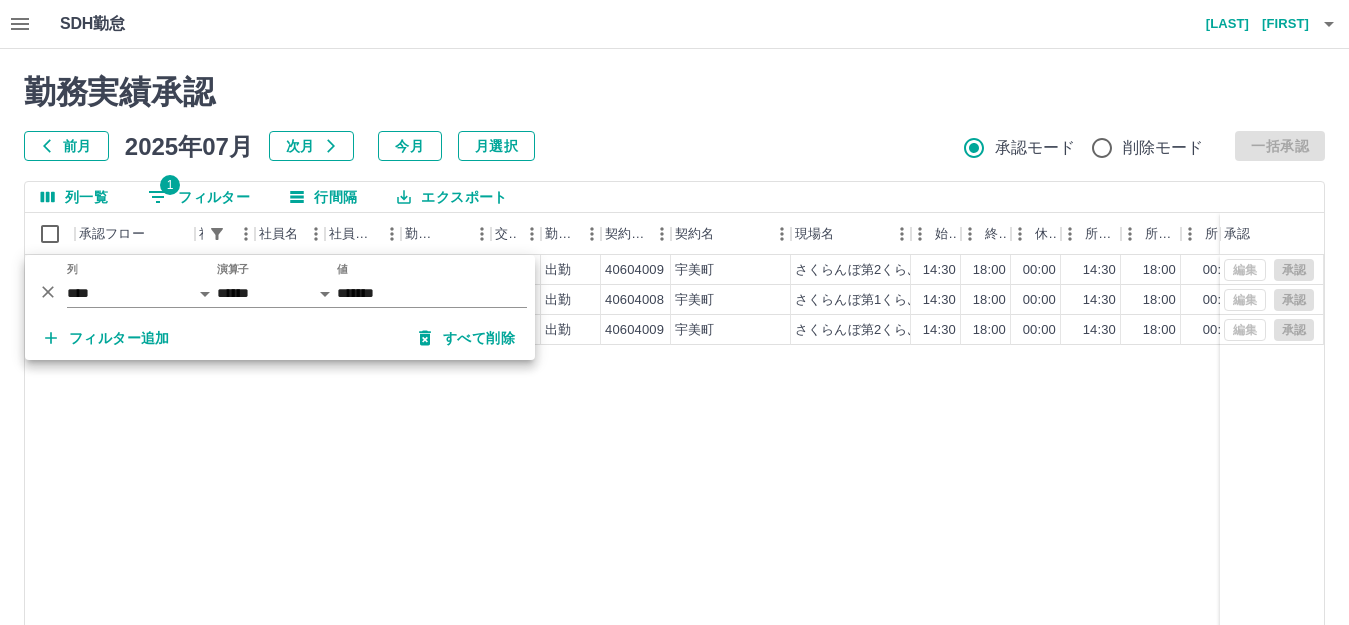 click on "勤務実績承認 前月 2025年07月 次月 今月 月選択 承認モード 削除モード 一括承認" at bounding box center (674, 117) 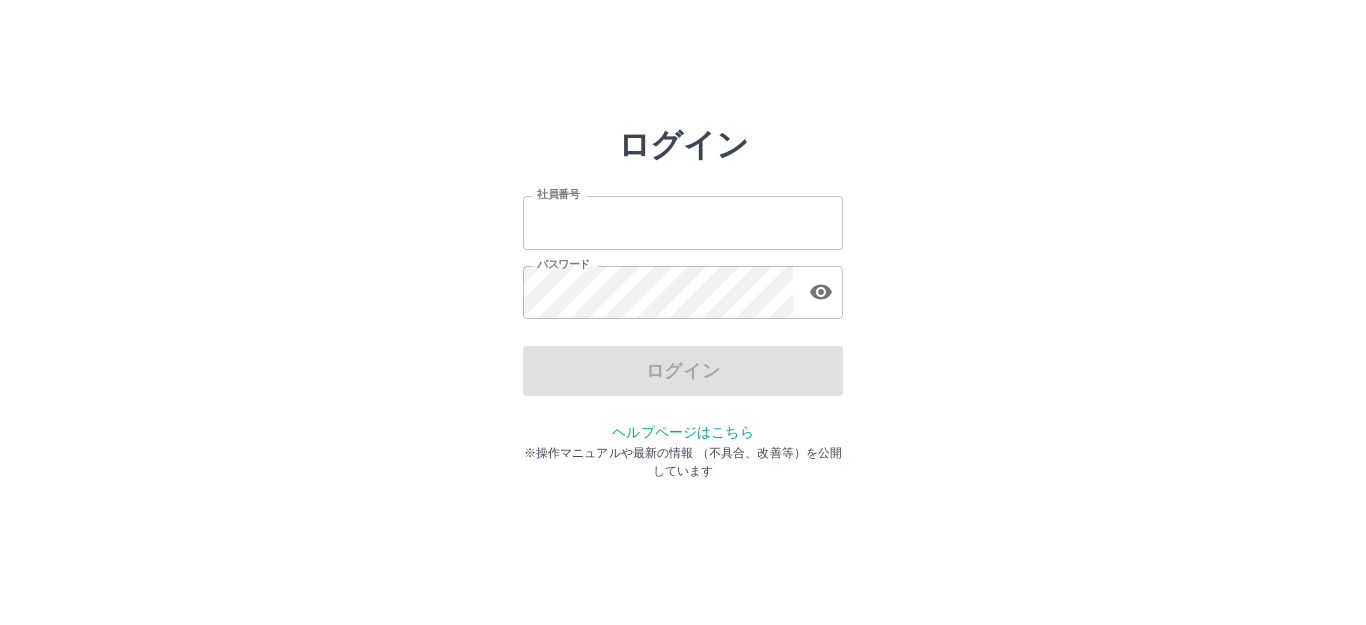 scroll, scrollTop: 0, scrollLeft: 0, axis: both 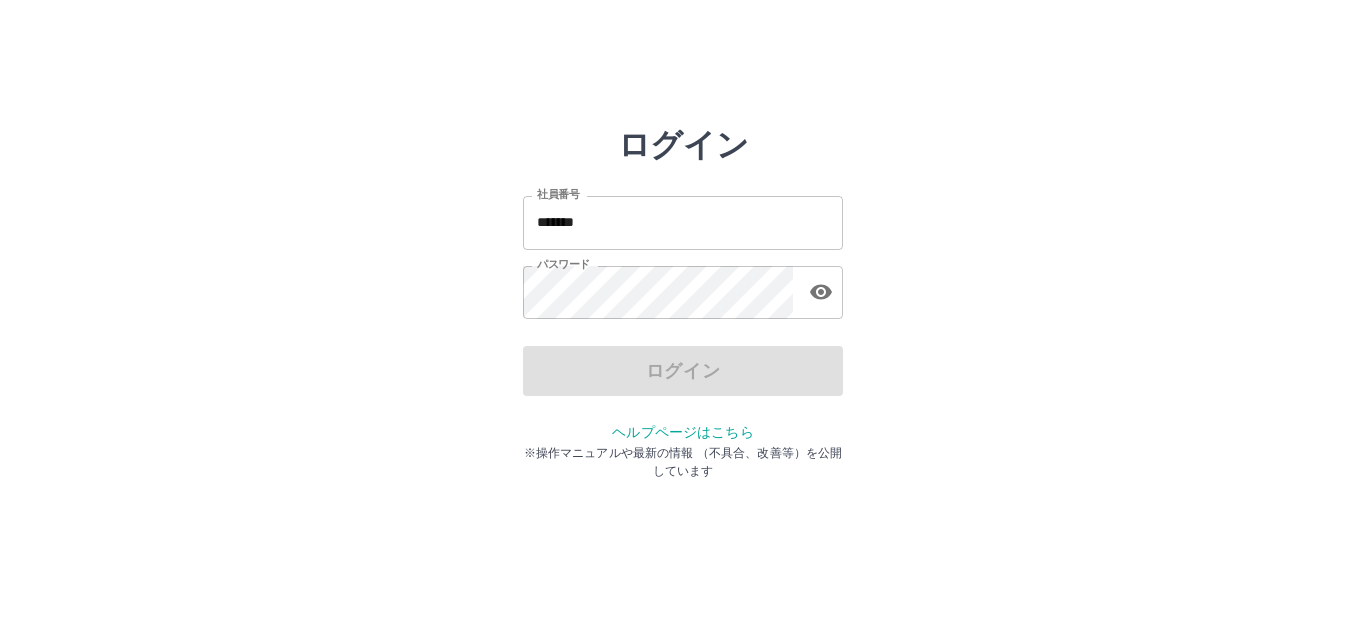 click on "ログイン" at bounding box center (683, 371) 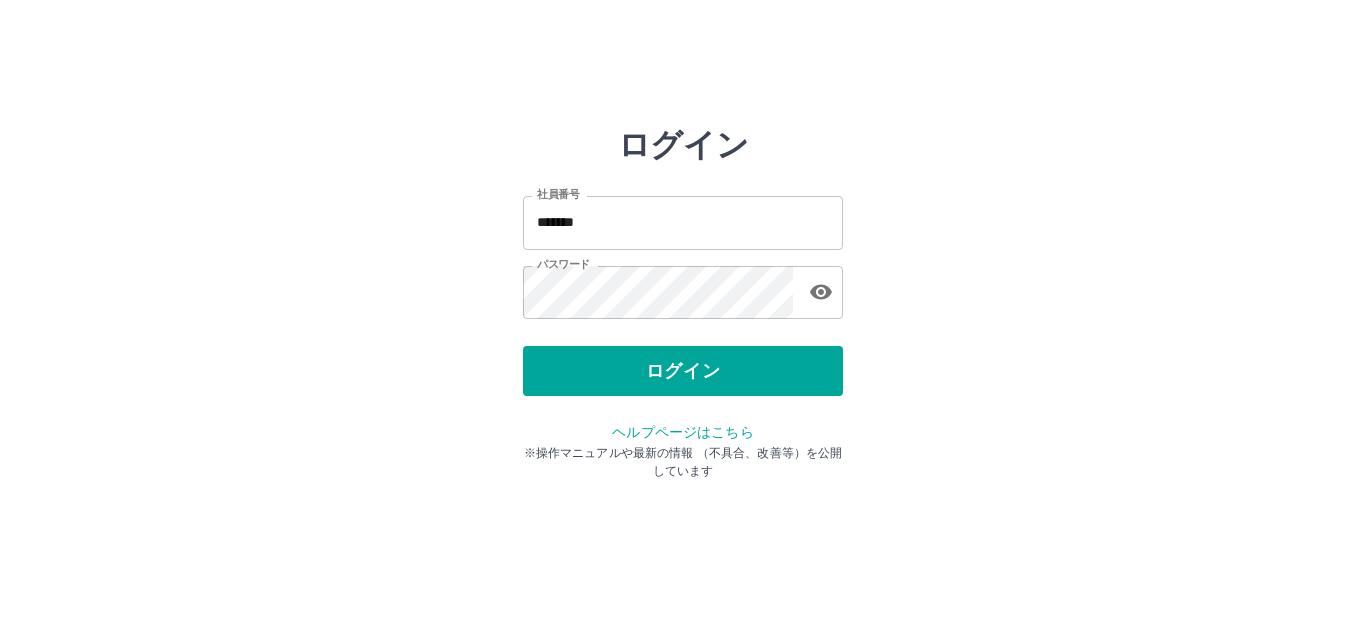 click on "ログイン 社員番号 ******* 社員番号 パスワード パスワード ログイン ヘルプページはこちら ※操作マニュアルや最新の情報 （不具合、改善等）を公開しています" at bounding box center [683, 286] 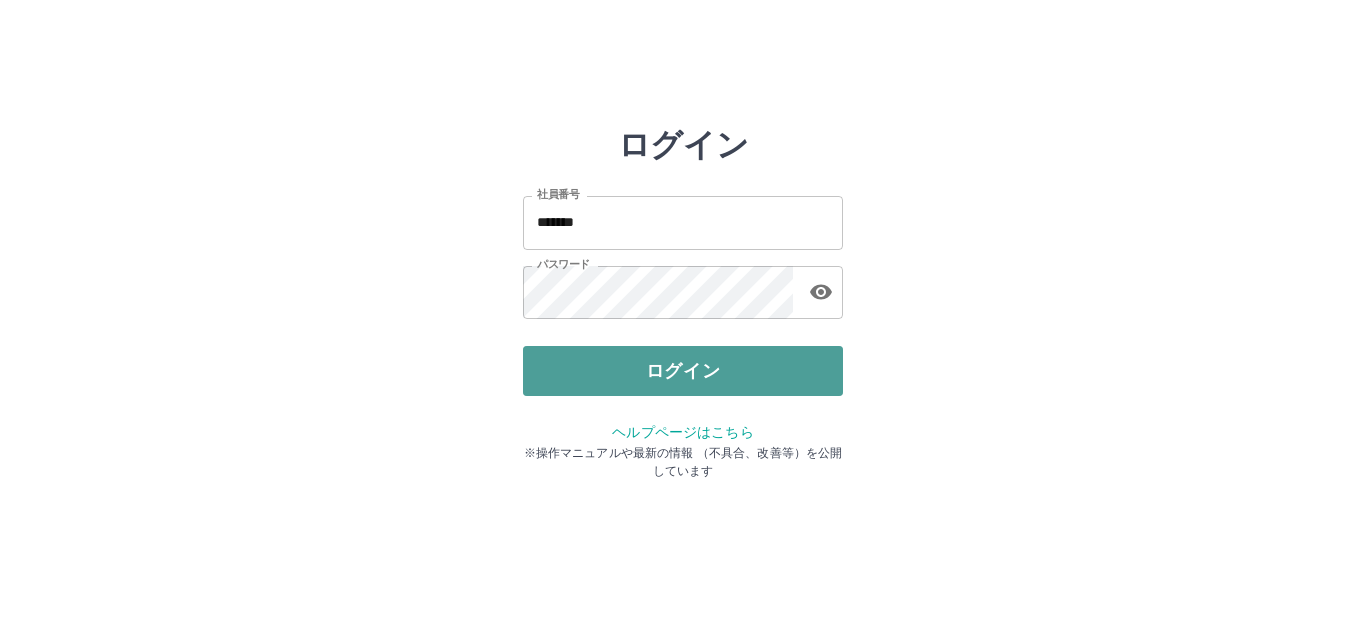 click on "ログイン" at bounding box center [683, 371] 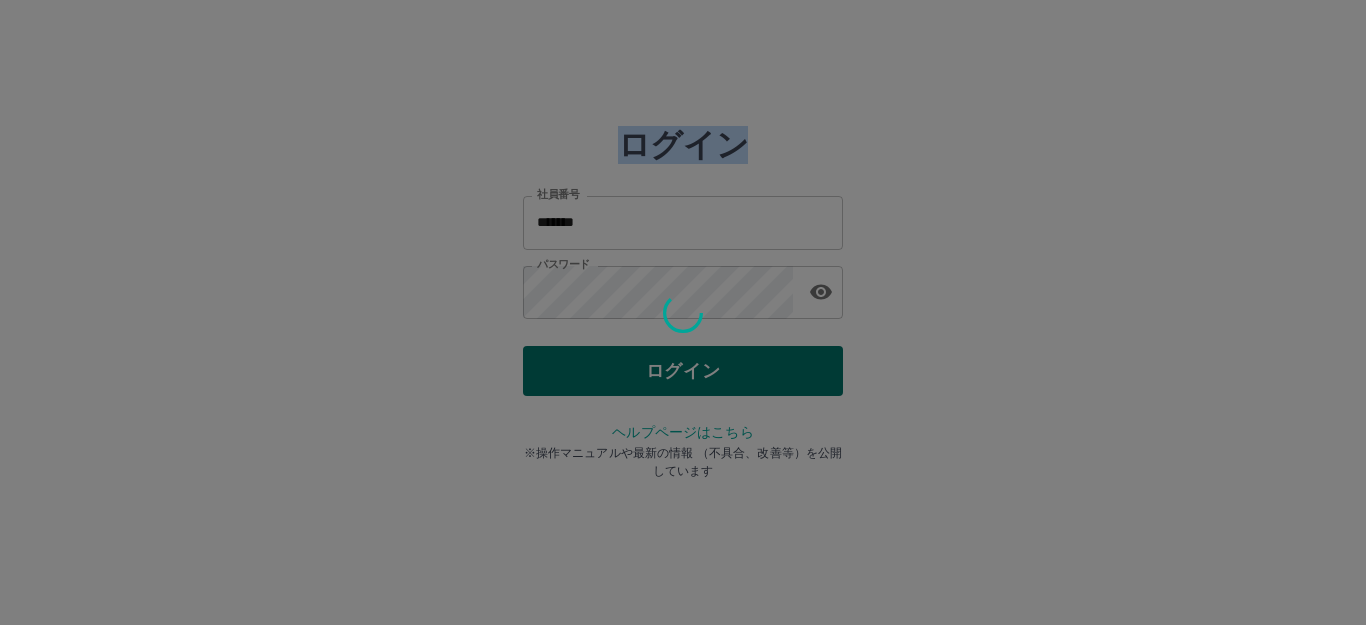 click at bounding box center (683, 312) 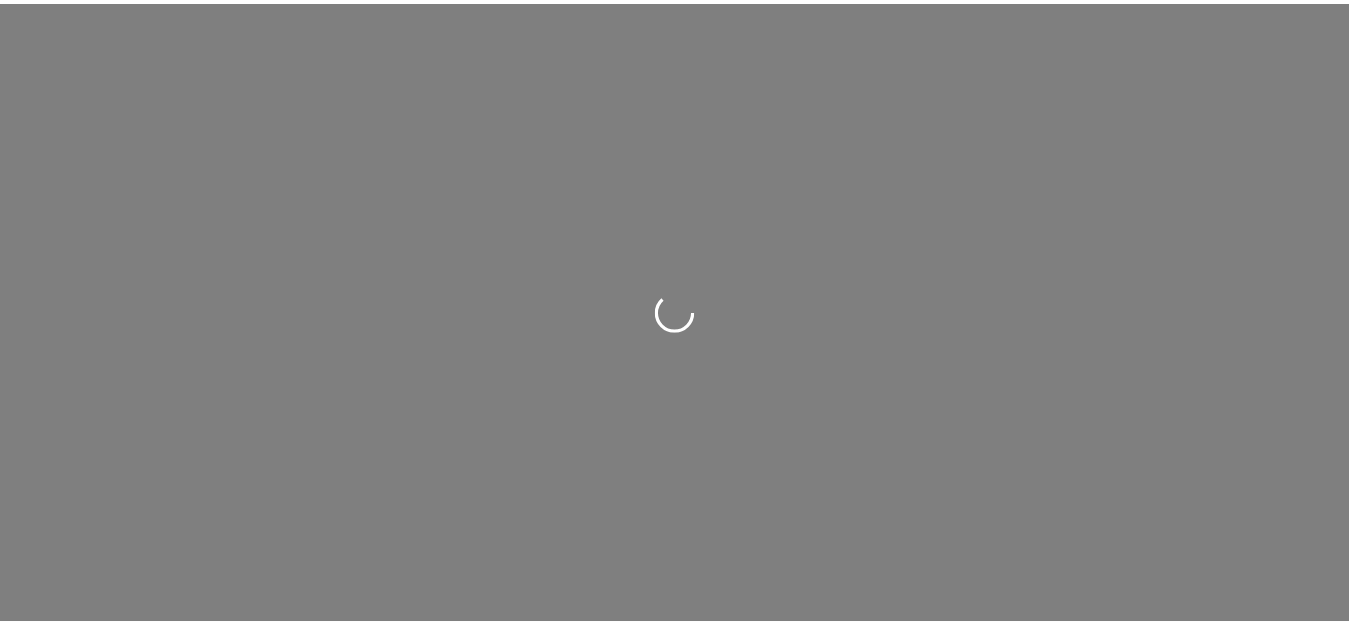 scroll, scrollTop: 0, scrollLeft: 0, axis: both 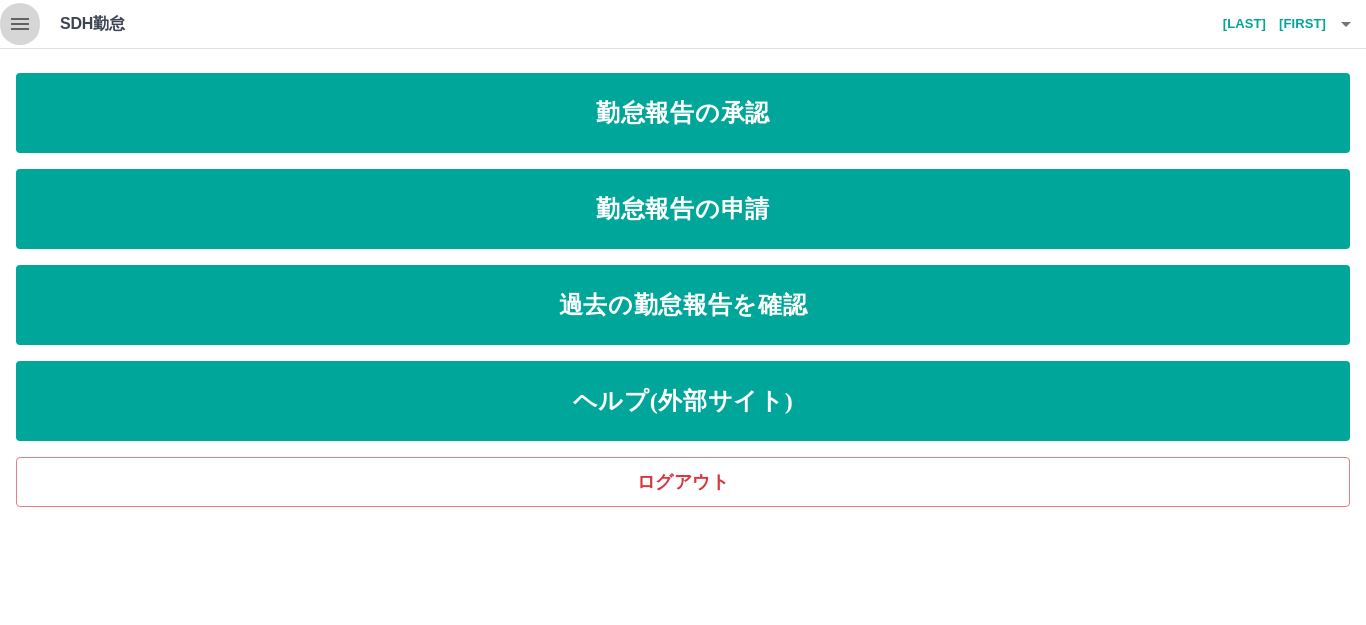 click 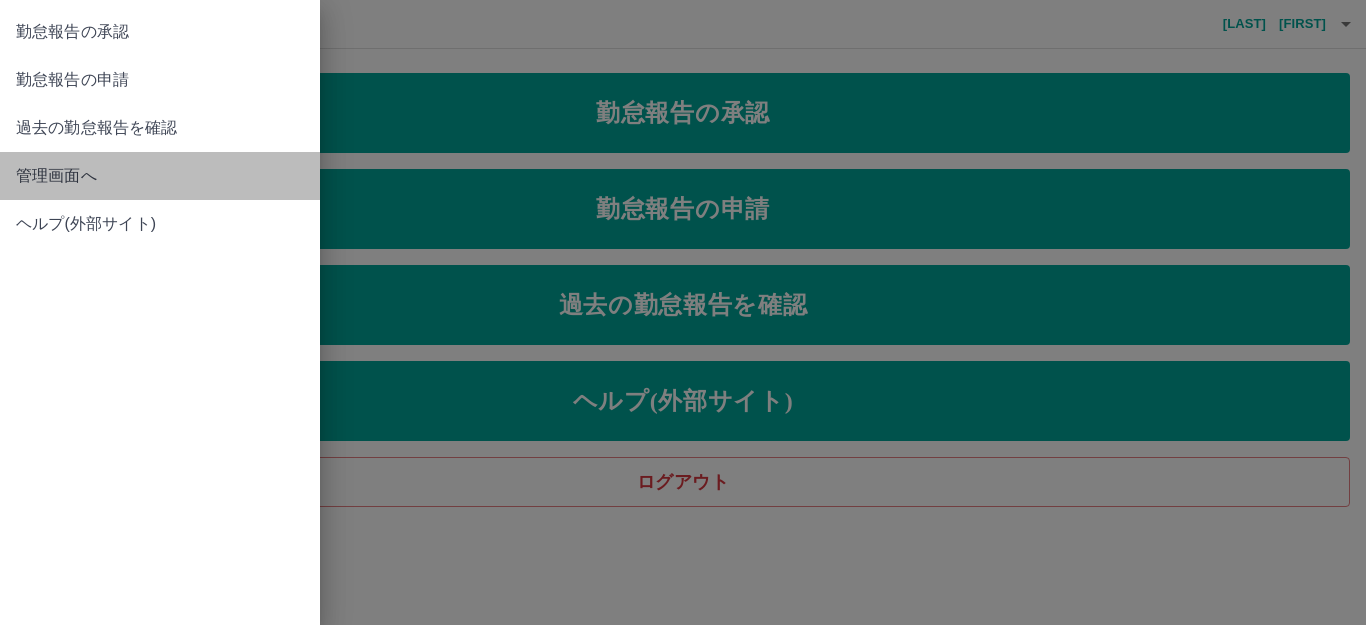 click on "管理画面へ" at bounding box center [160, 176] 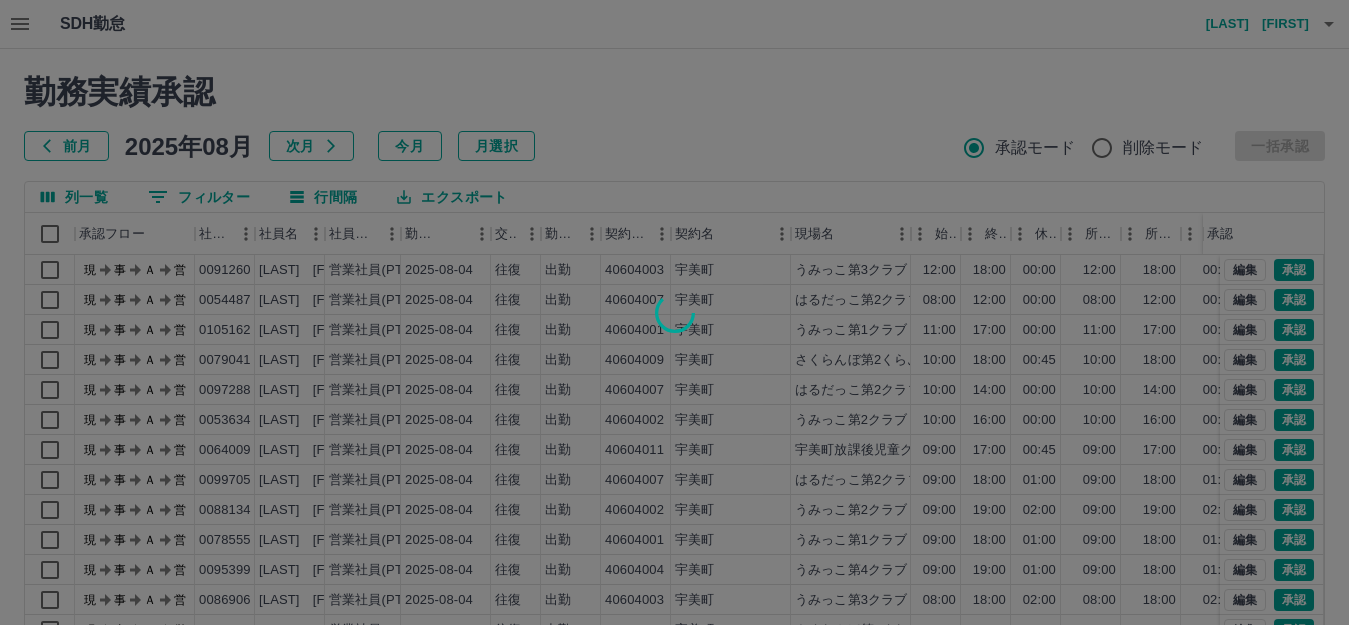 click at bounding box center (674, 312) 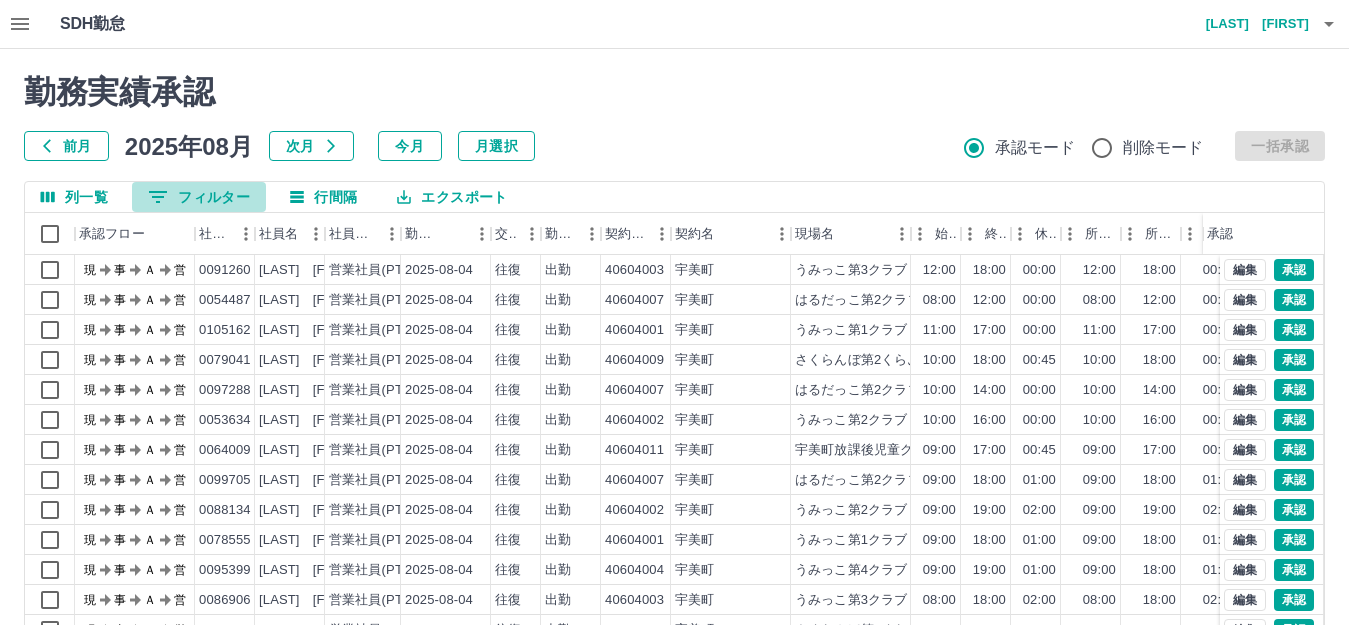 click 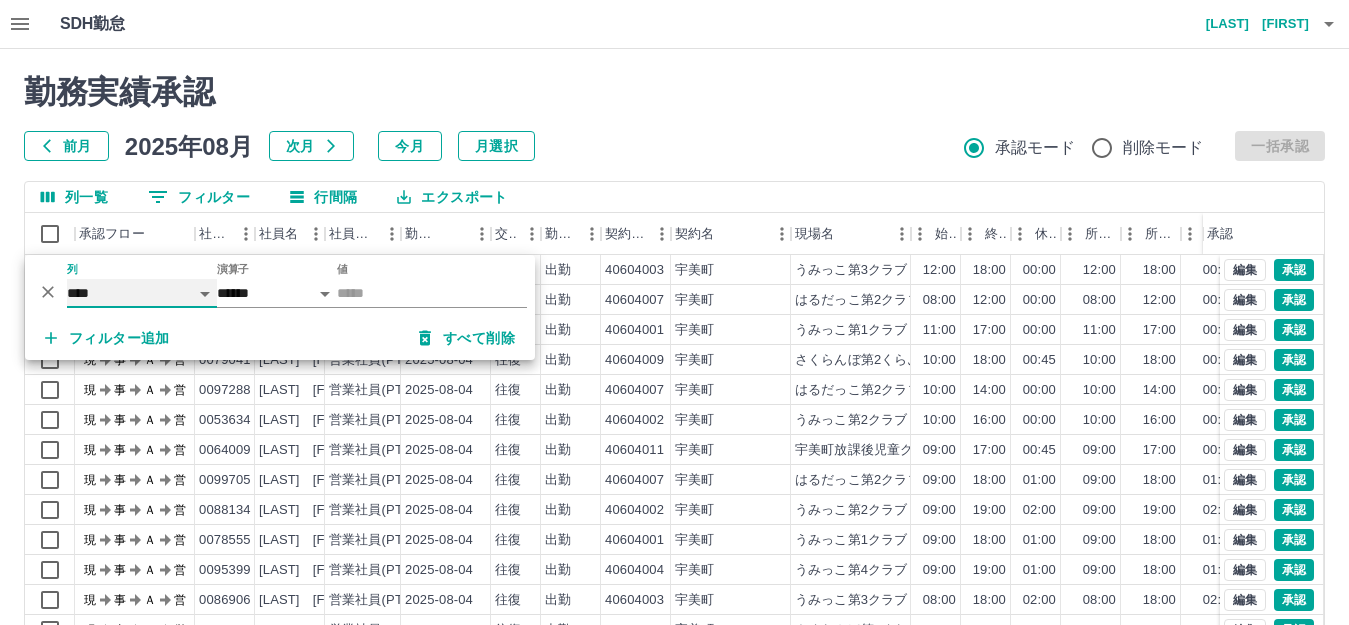 click on "**** *** **** *** *** **** ***** *** *** ** ** ** **** **** **** ** ** *** **** *****" at bounding box center (142, 293) 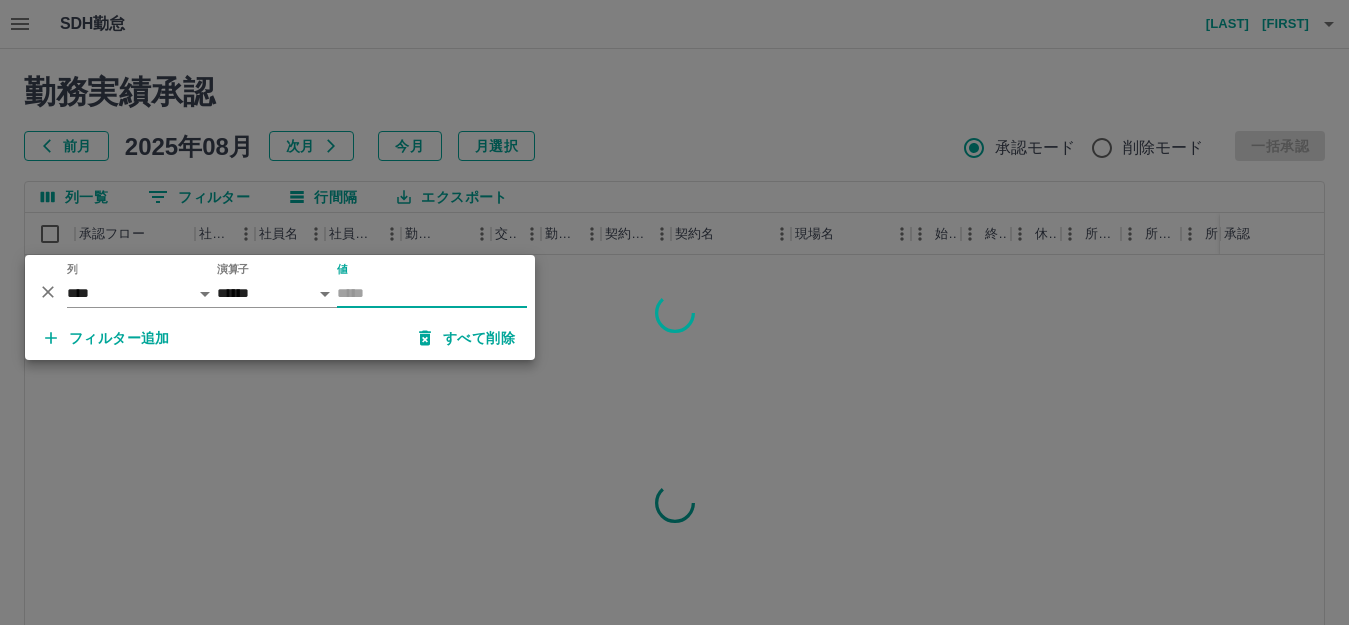 click on "値" at bounding box center (432, 293) 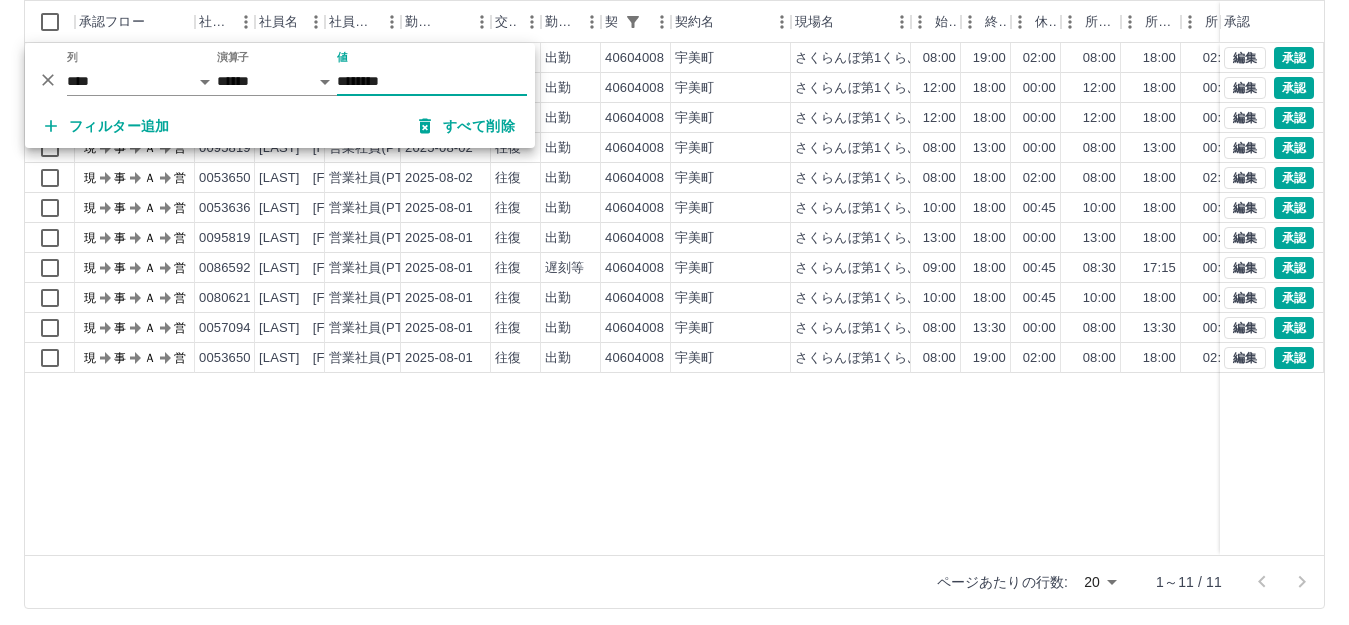 scroll, scrollTop: 220, scrollLeft: 0, axis: vertical 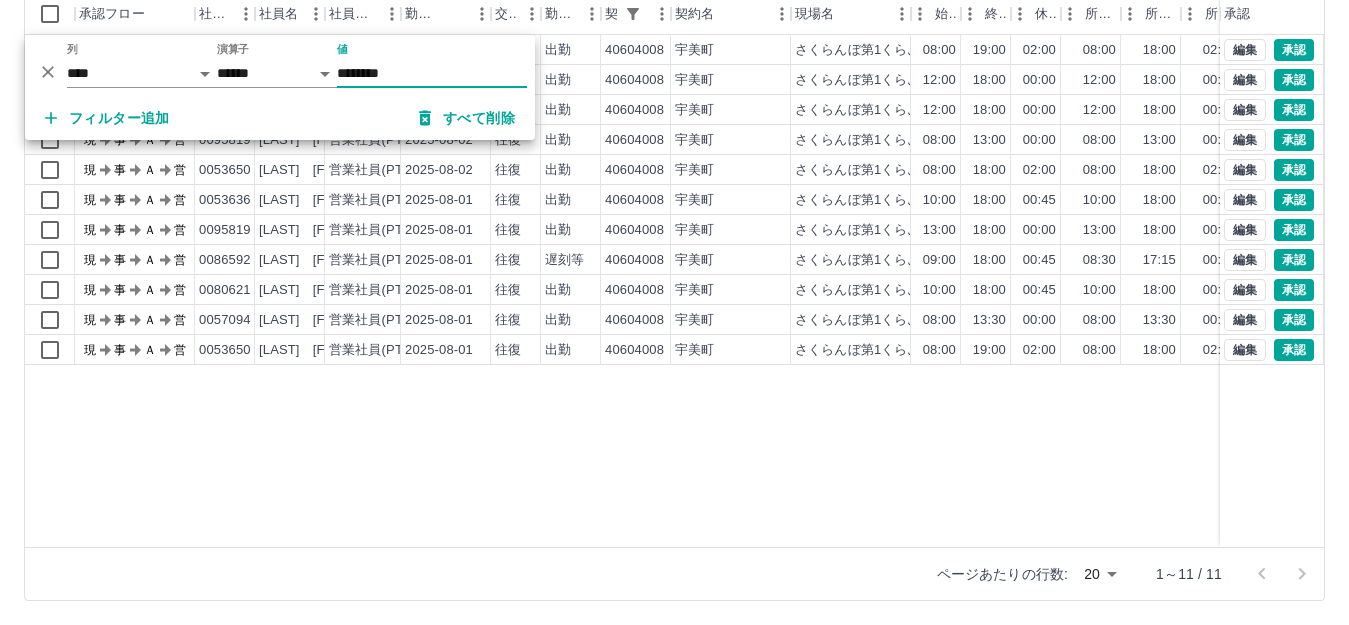 type on "********" 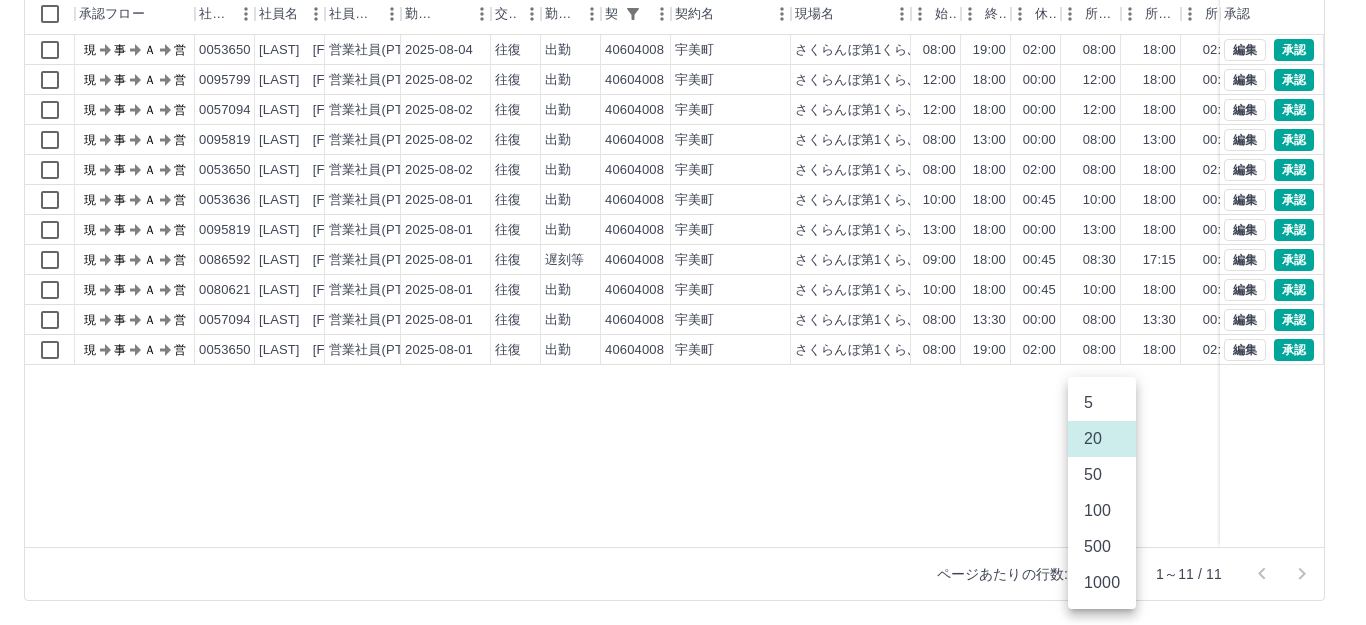 click on "500" at bounding box center (1102, 547) 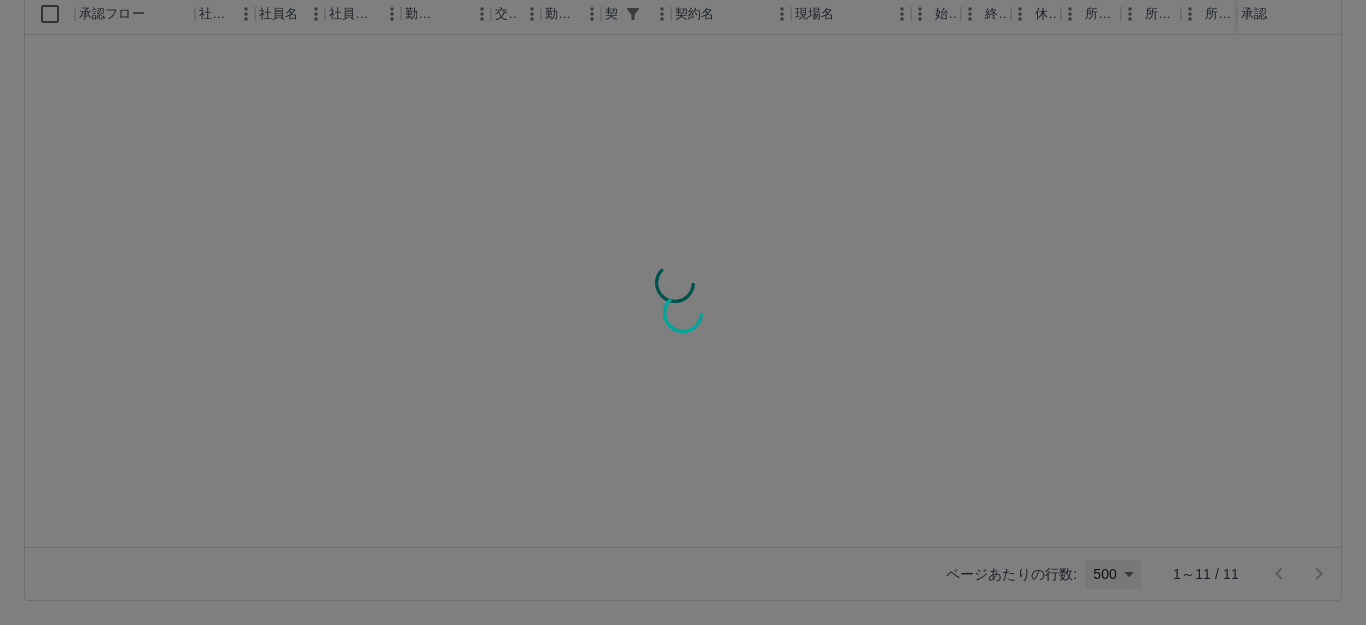 type on "***" 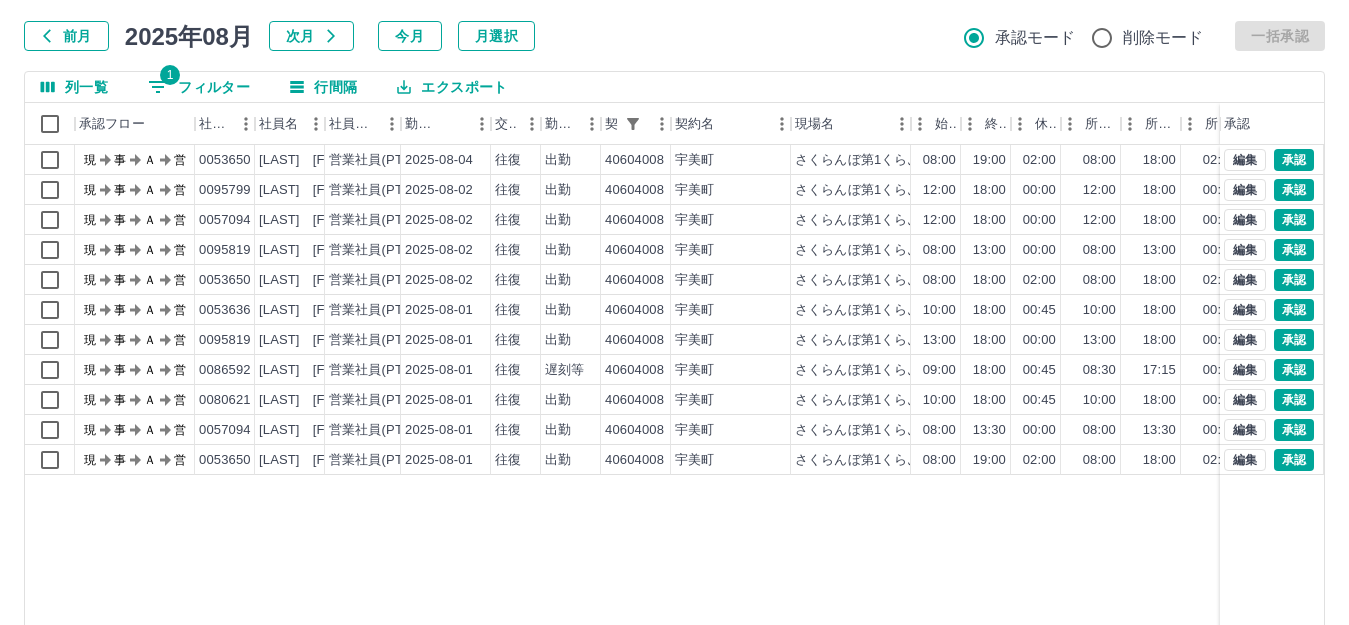 scroll, scrollTop: 0, scrollLeft: 0, axis: both 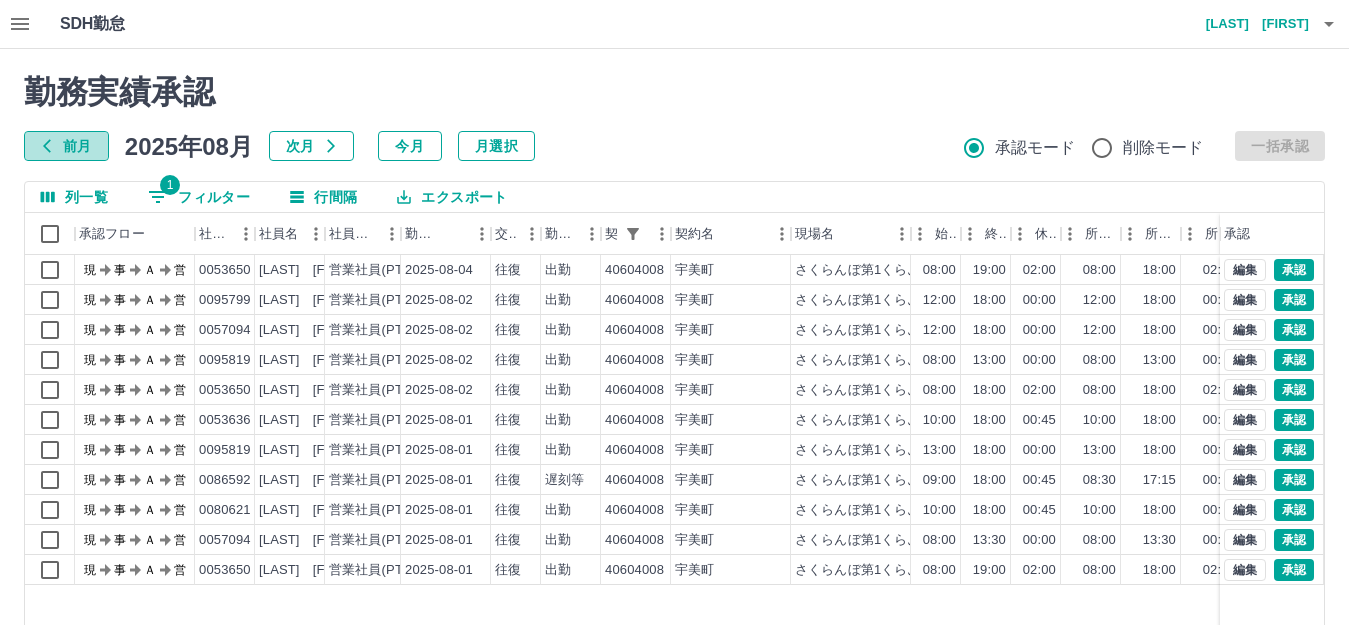 click on "前月" at bounding box center [66, 146] 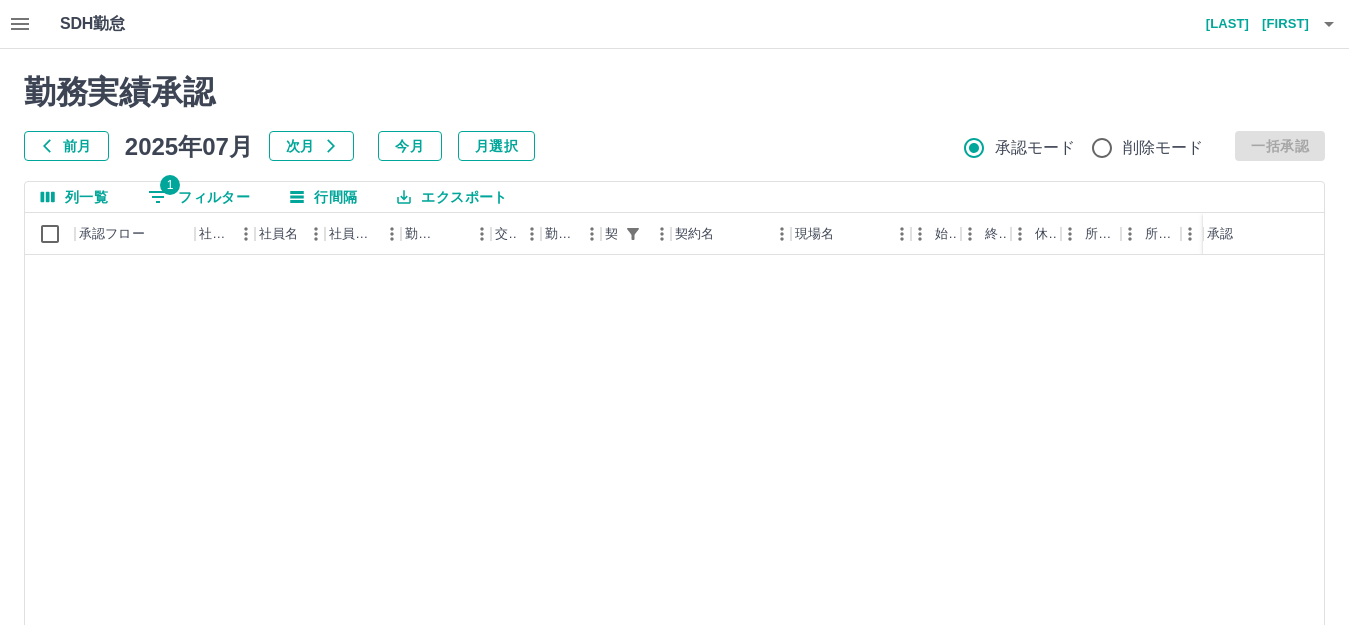 scroll, scrollTop: 5624, scrollLeft: 0, axis: vertical 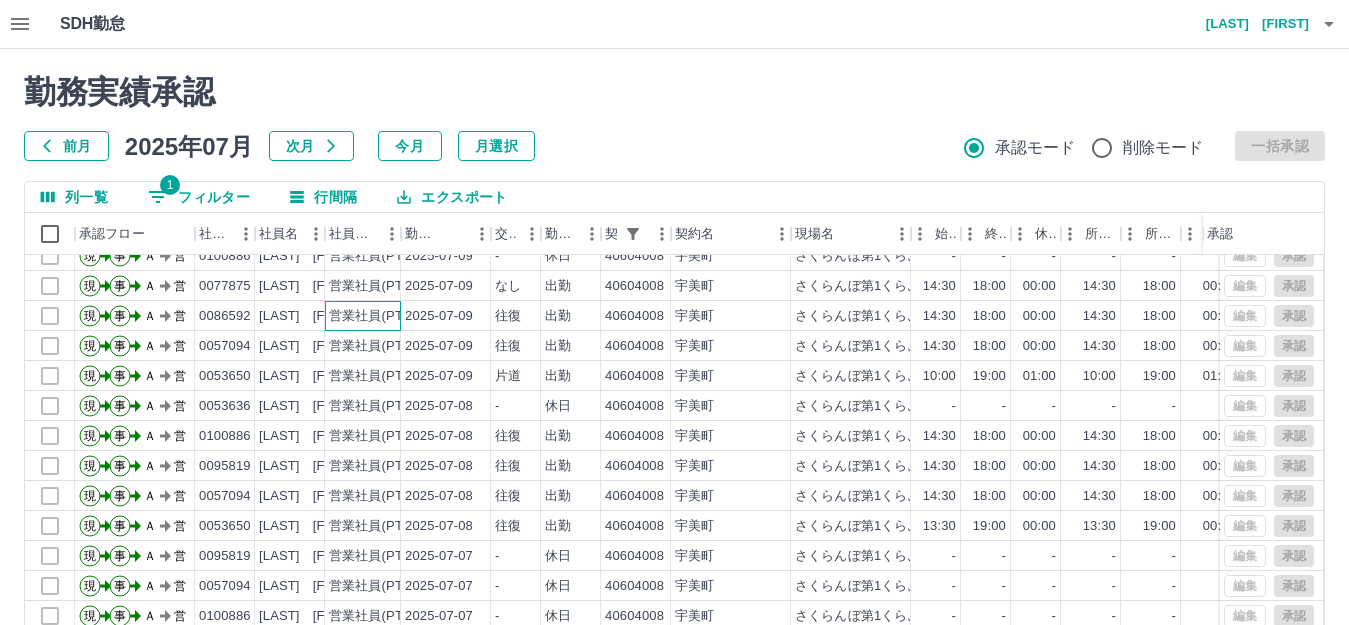 click on "営業社員(PT契約)" at bounding box center (381, 316) 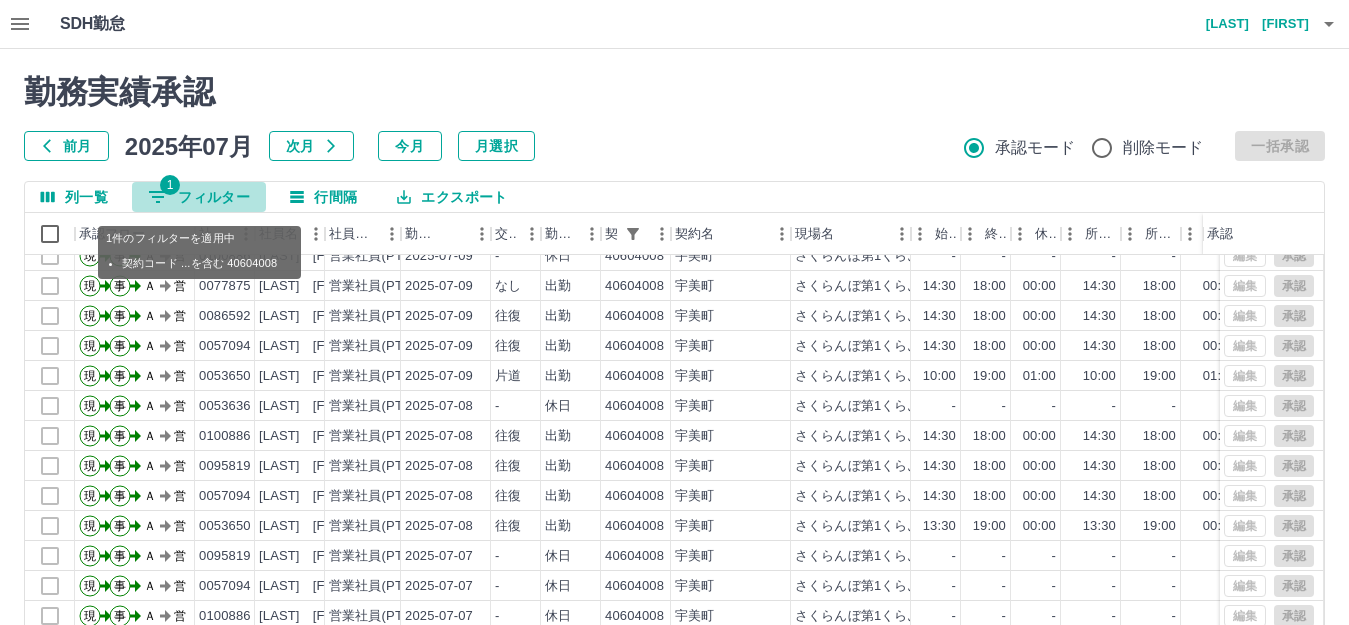 click on "1" at bounding box center [170, 185] 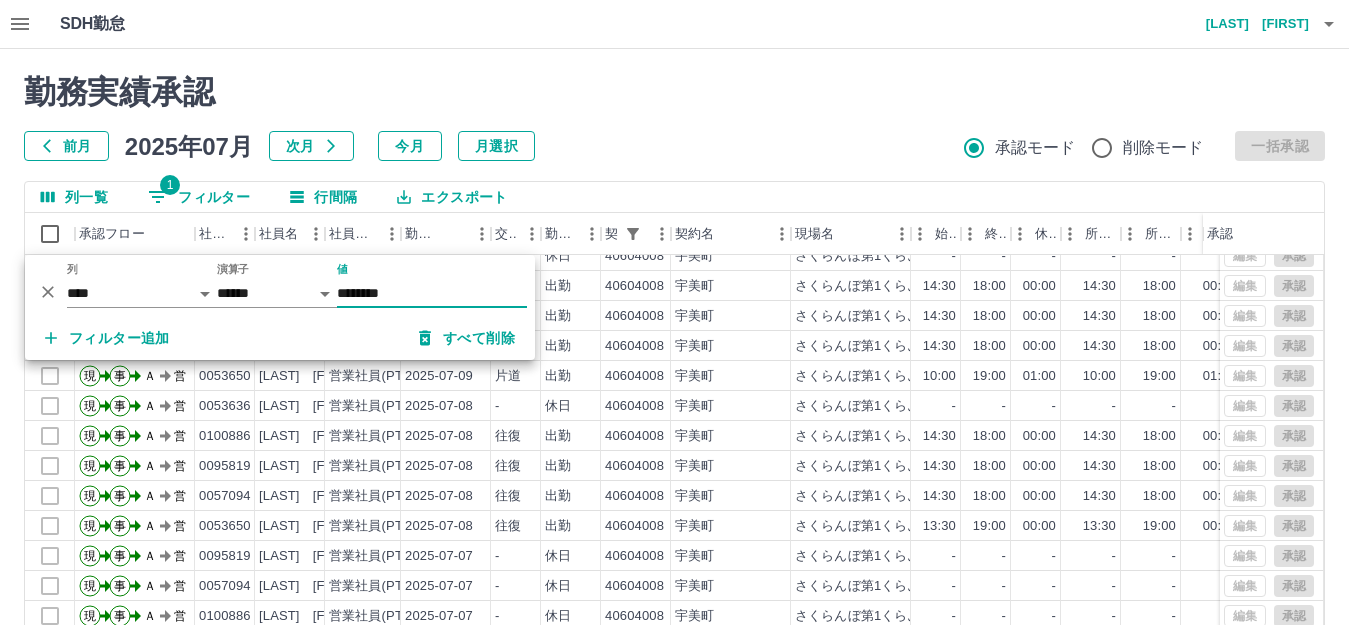 drag, startPoint x: 394, startPoint y: 282, endPoint x: 303, endPoint y: 274, distance: 91.350975 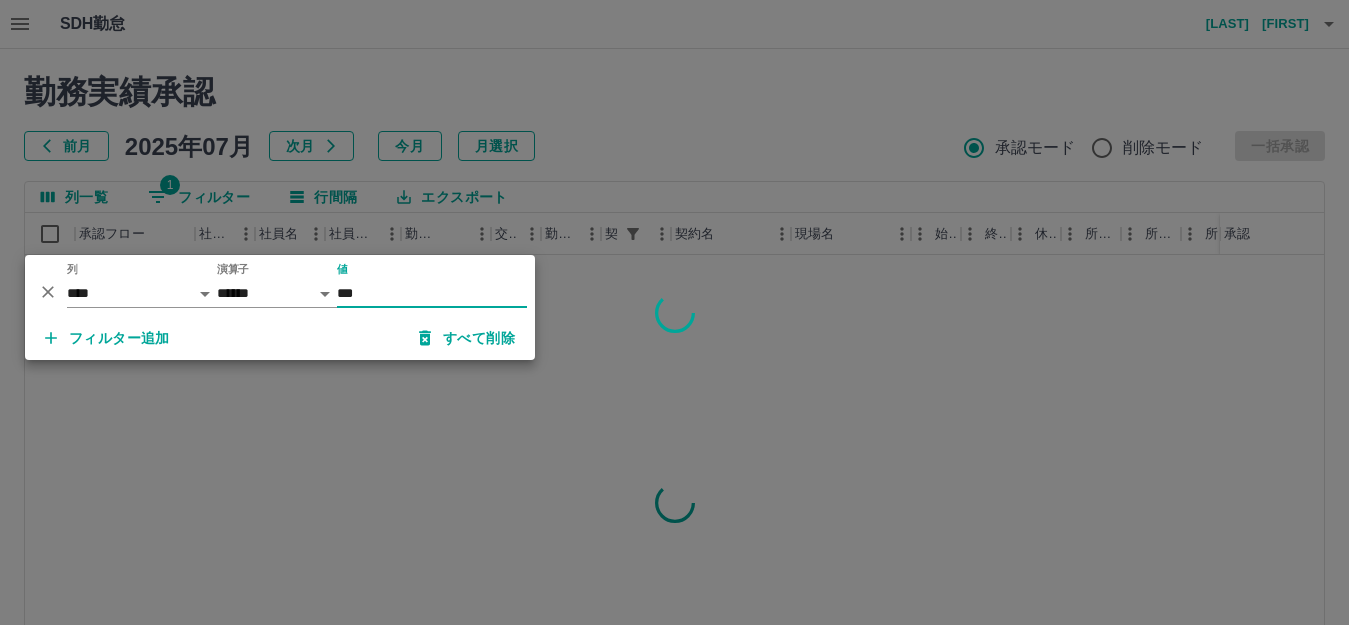 scroll, scrollTop: 0, scrollLeft: 0, axis: both 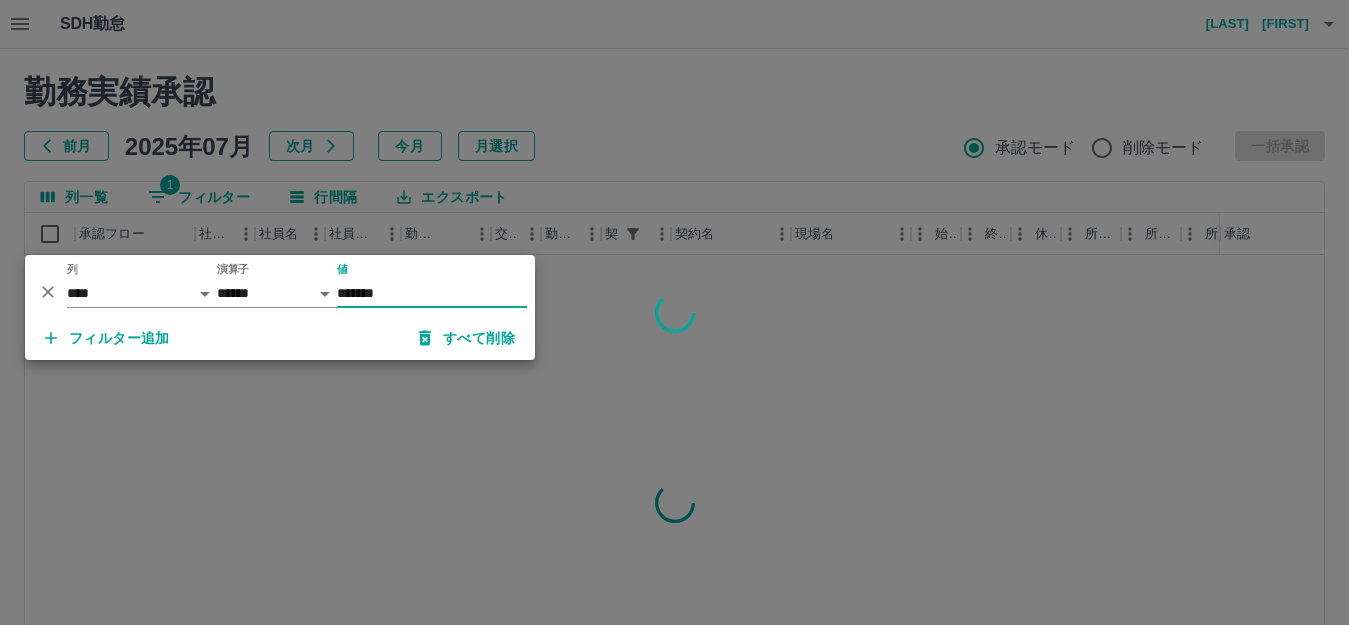type on "*******" 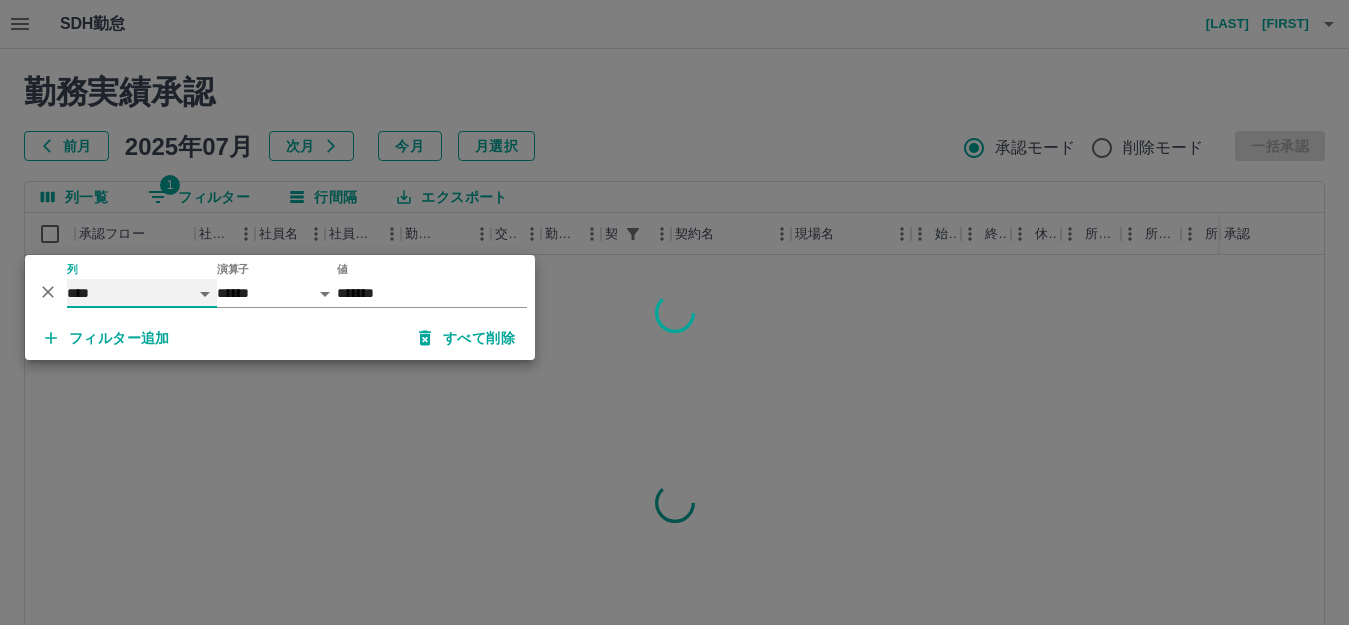 click on "**** *** **** *** *** **** ***** *** *** ** ** ** **** **** **** ** ** *** **** *****" at bounding box center [142, 293] 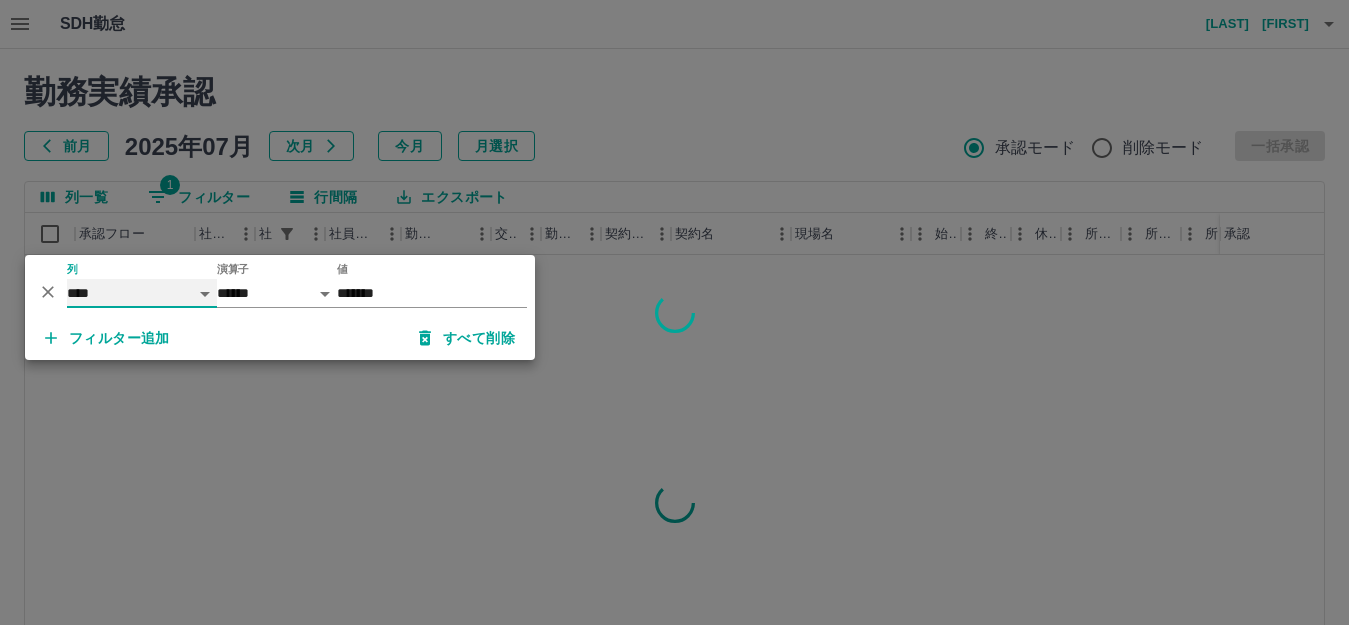 click on "**** *** **** *** *** **** ***** *** *** ** ** ** **** **** **** ** ** *** **** *****" at bounding box center [142, 293] 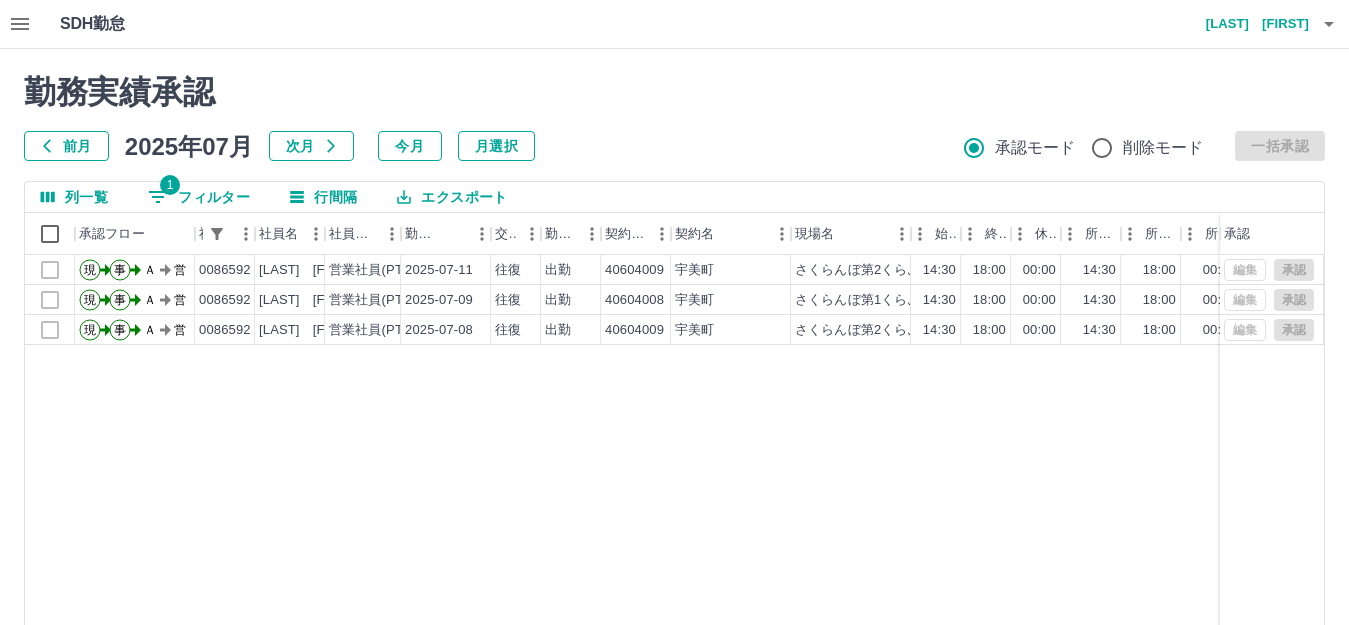 drag, startPoint x: 579, startPoint y: 203, endPoint x: 1016, endPoint y: 482, distance: 518.4689 